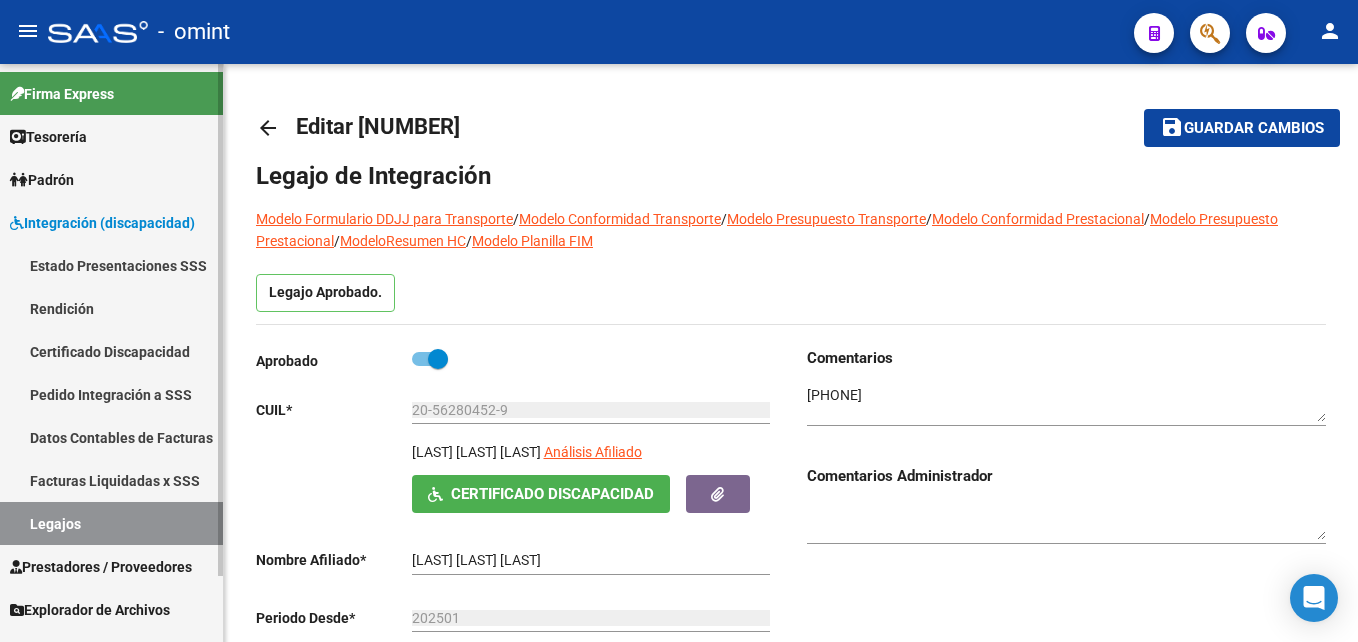 scroll, scrollTop: 0, scrollLeft: 0, axis: both 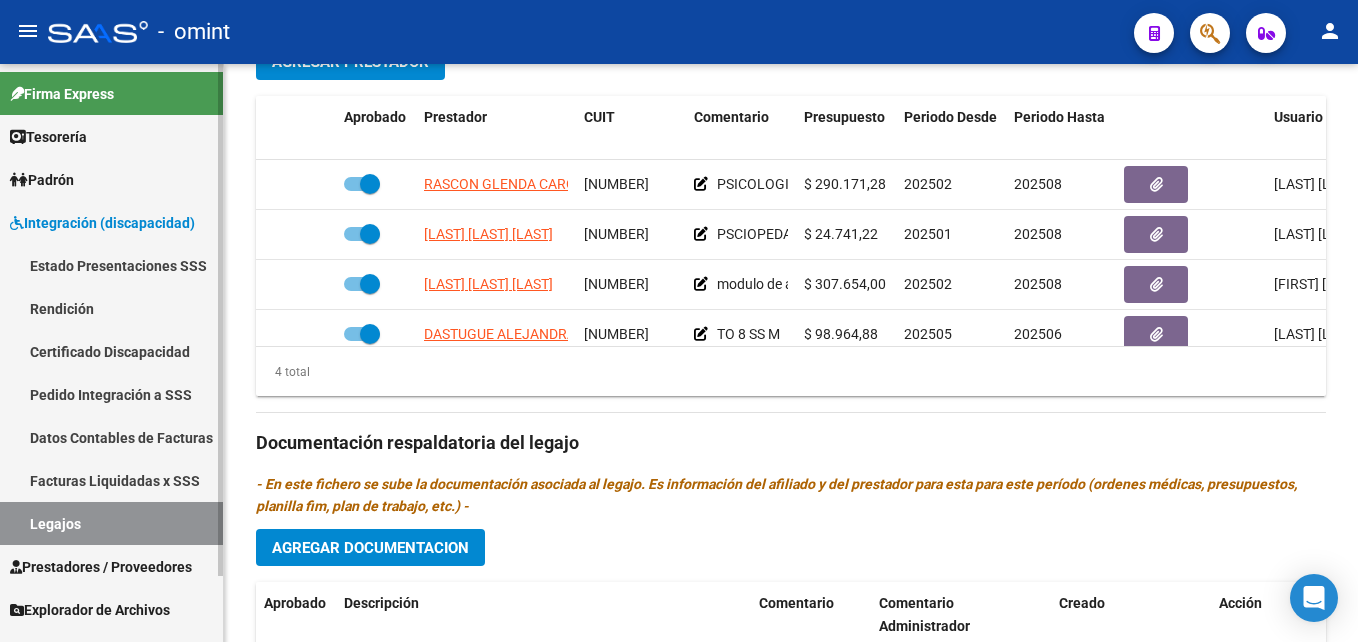 click on "Legajos" at bounding box center [111, 523] 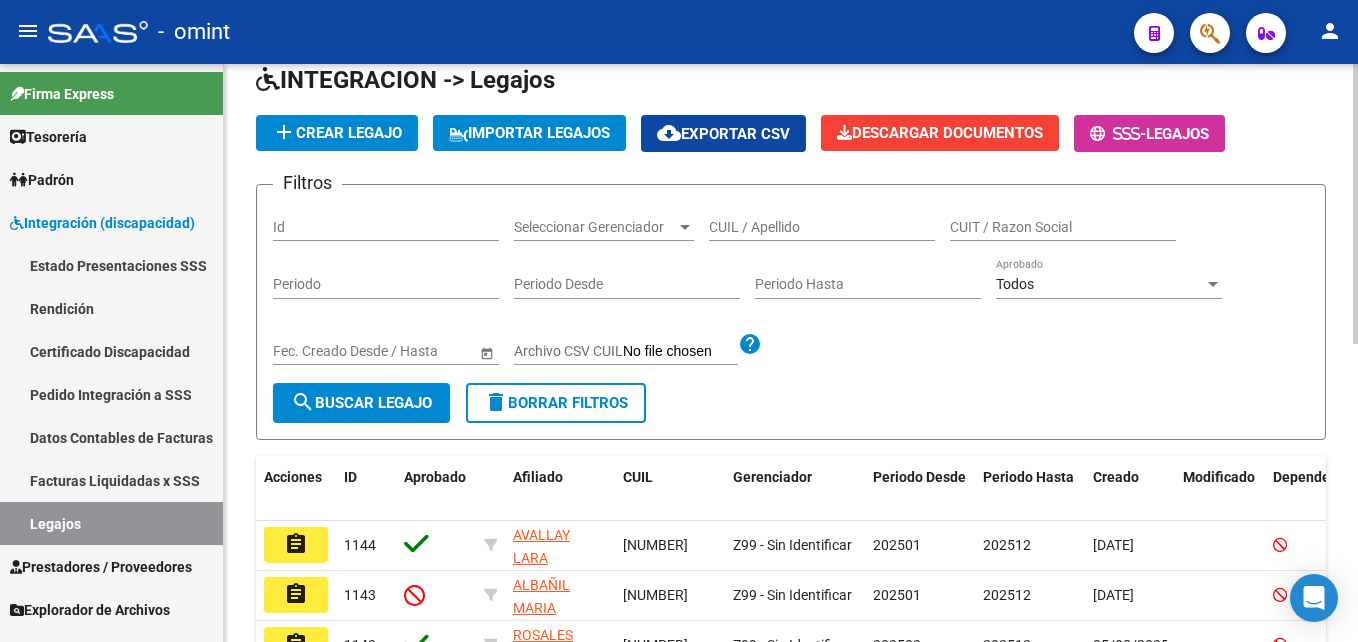 scroll, scrollTop: 615, scrollLeft: 0, axis: vertical 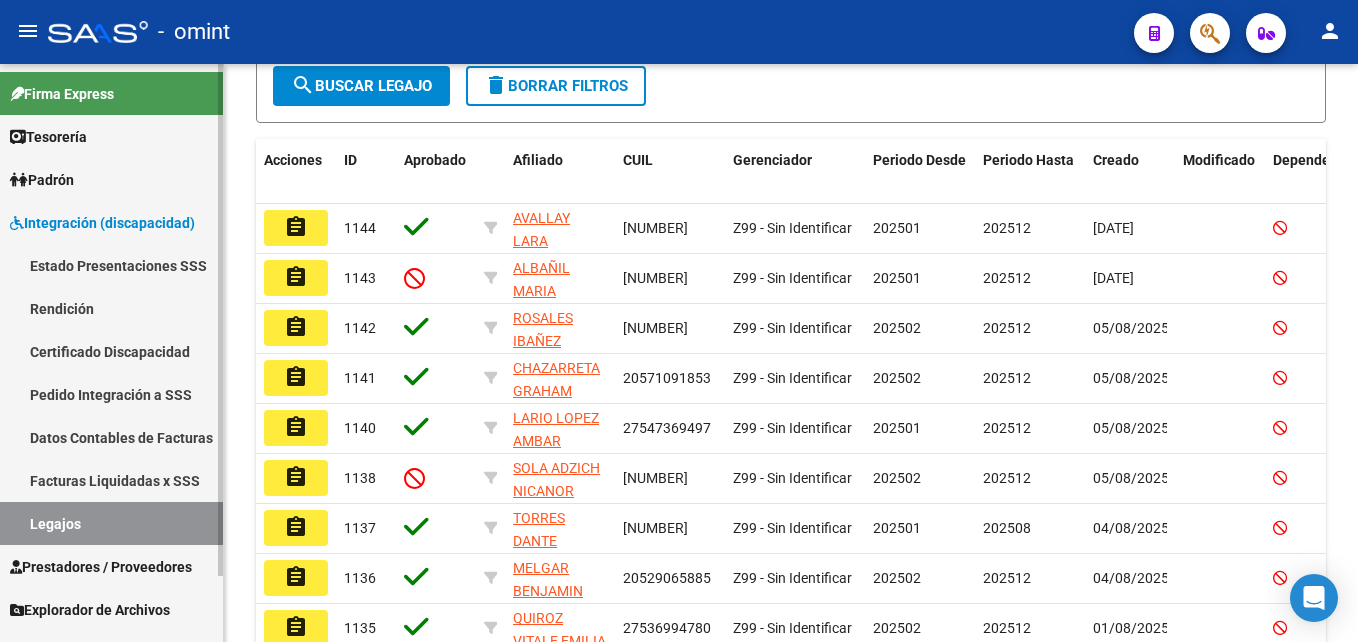 click on "Legajos" at bounding box center (111, 523) 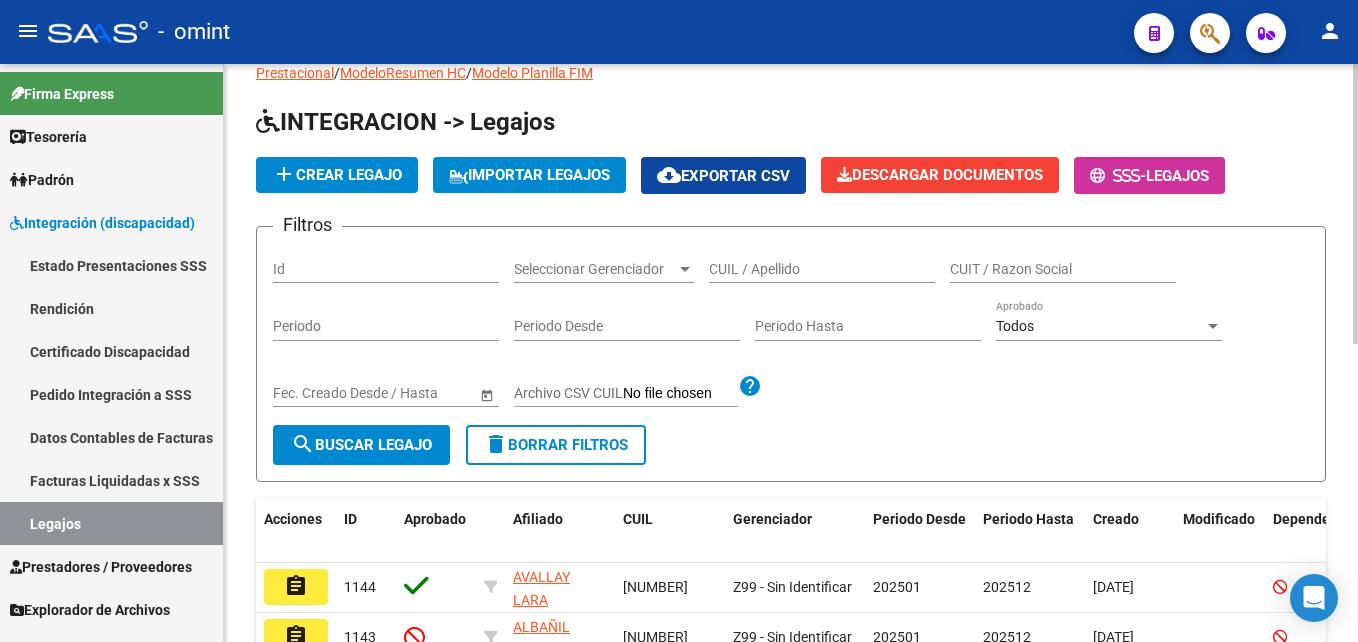 scroll, scrollTop: 0, scrollLeft: 0, axis: both 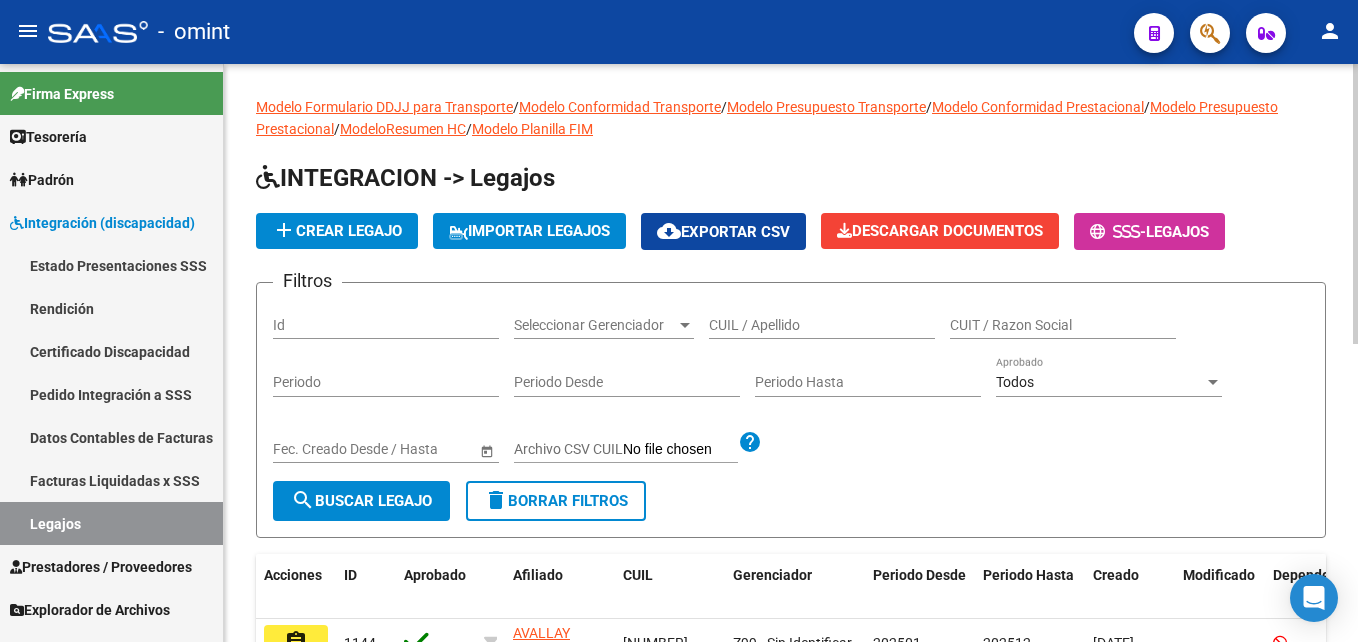 click on "CUIL / Apellido" 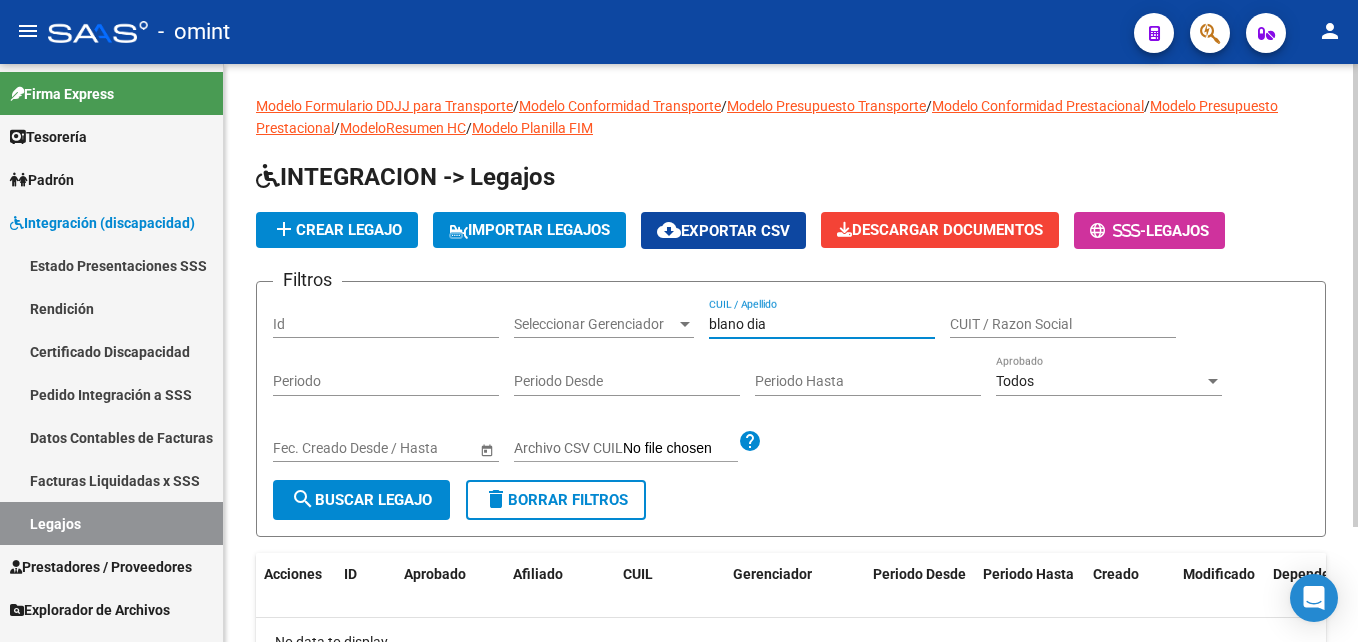 scroll, scrollTop: 0, scrollLeft: 0, axis: both 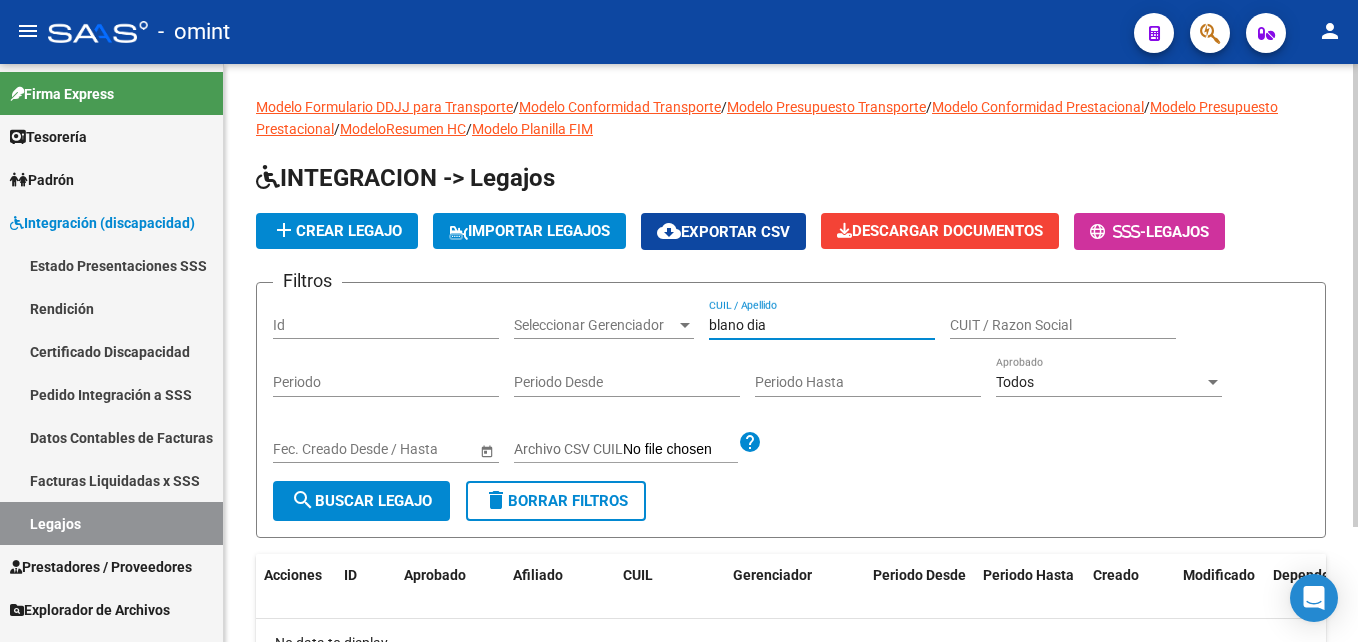 drag, startPoint x: 776, startPoint y: 328, endPoint x: 669, endPoint y: 328, distance: 107 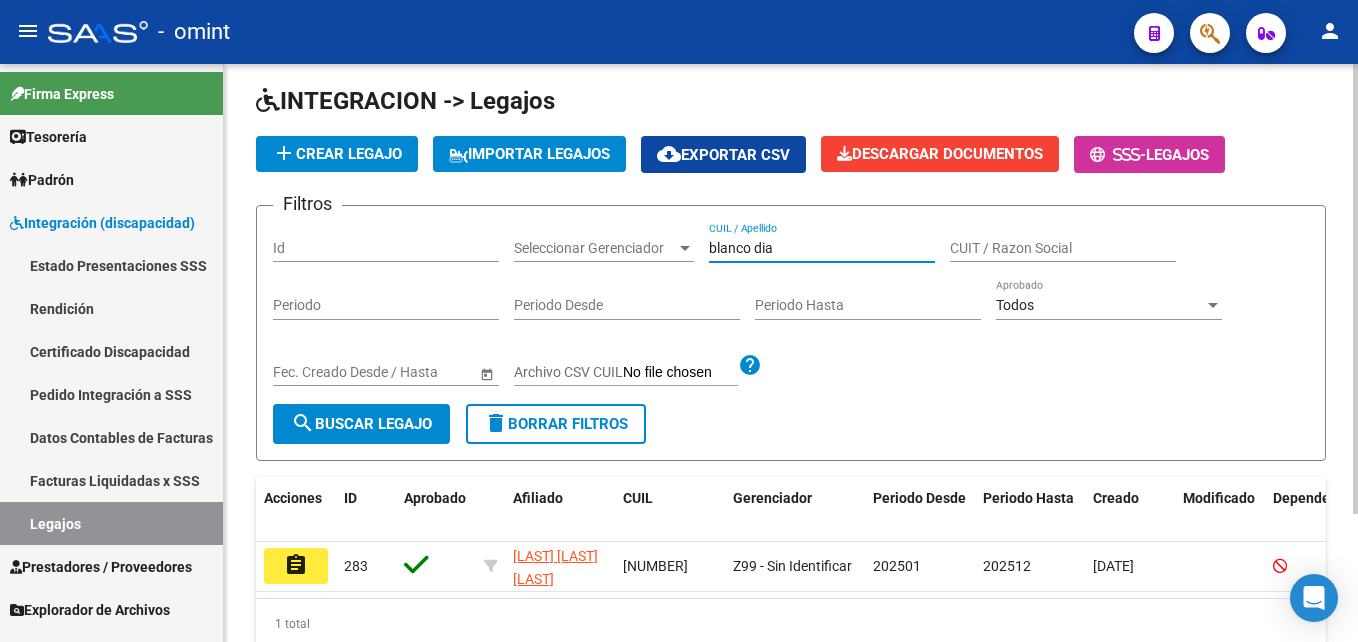 scroll, scrollTop: 165, scrollLeft: 0, axis: vertical 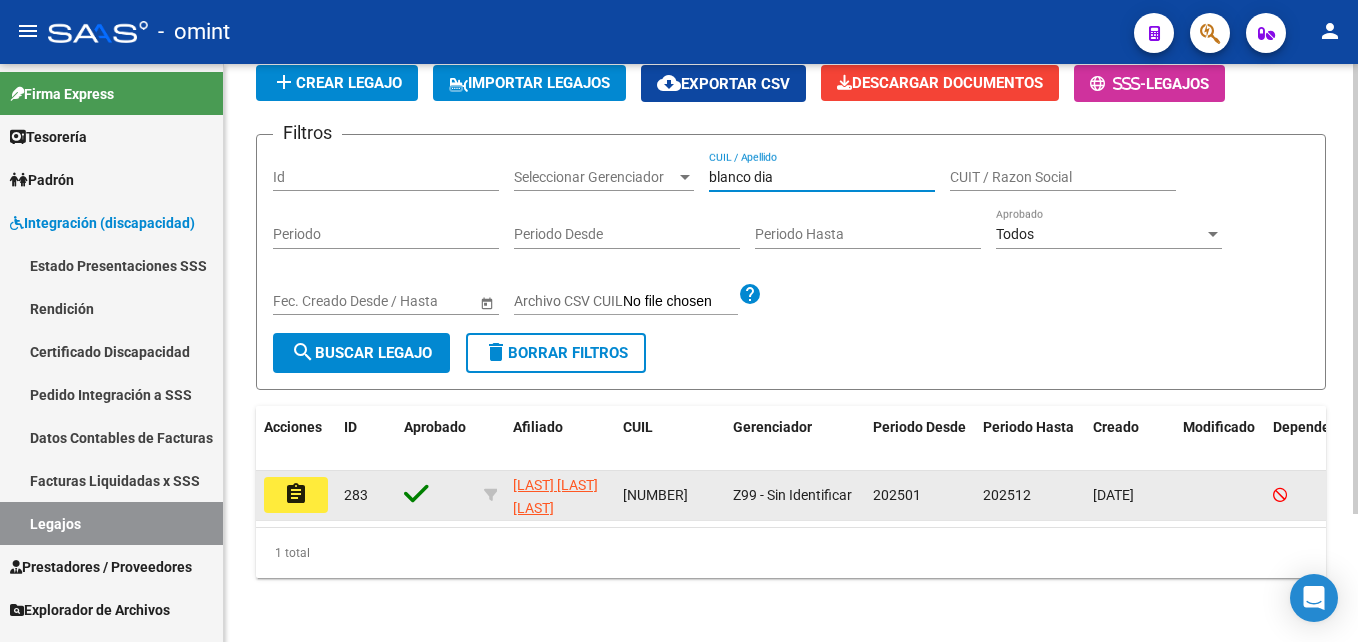 type on "blanco dia" 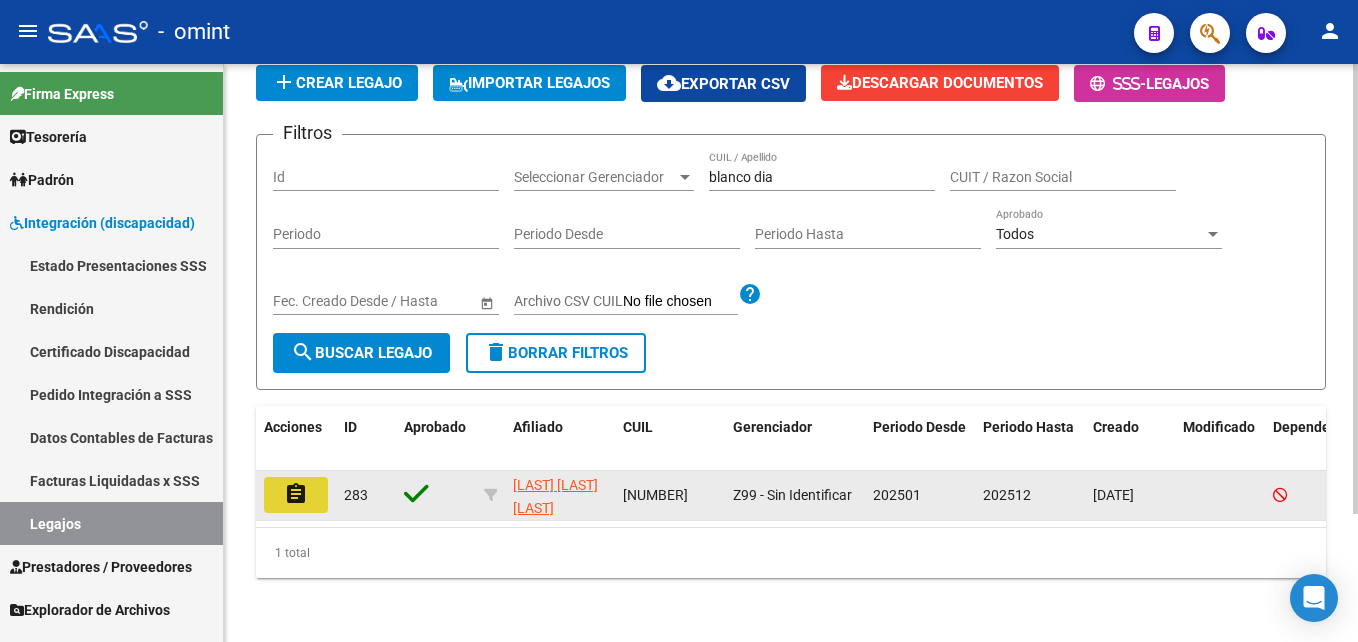 click on "assignment" 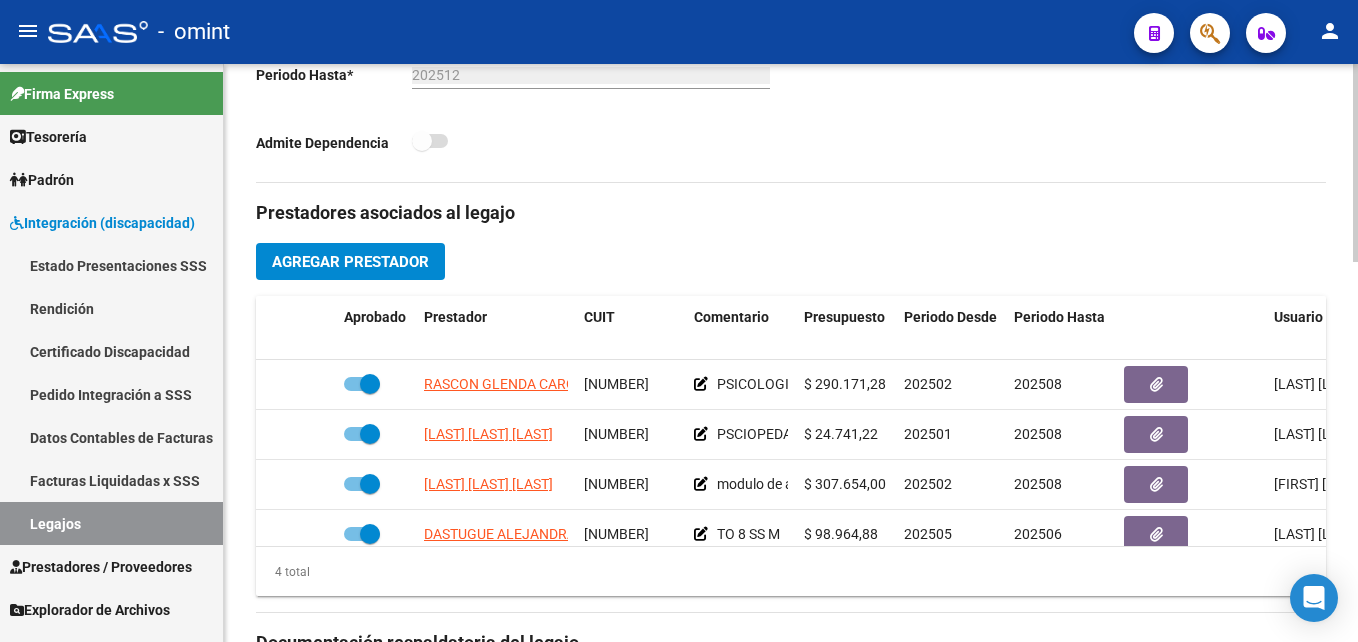 scroll, scrollTop: 200, scrollLeft: 0, axis: vertical 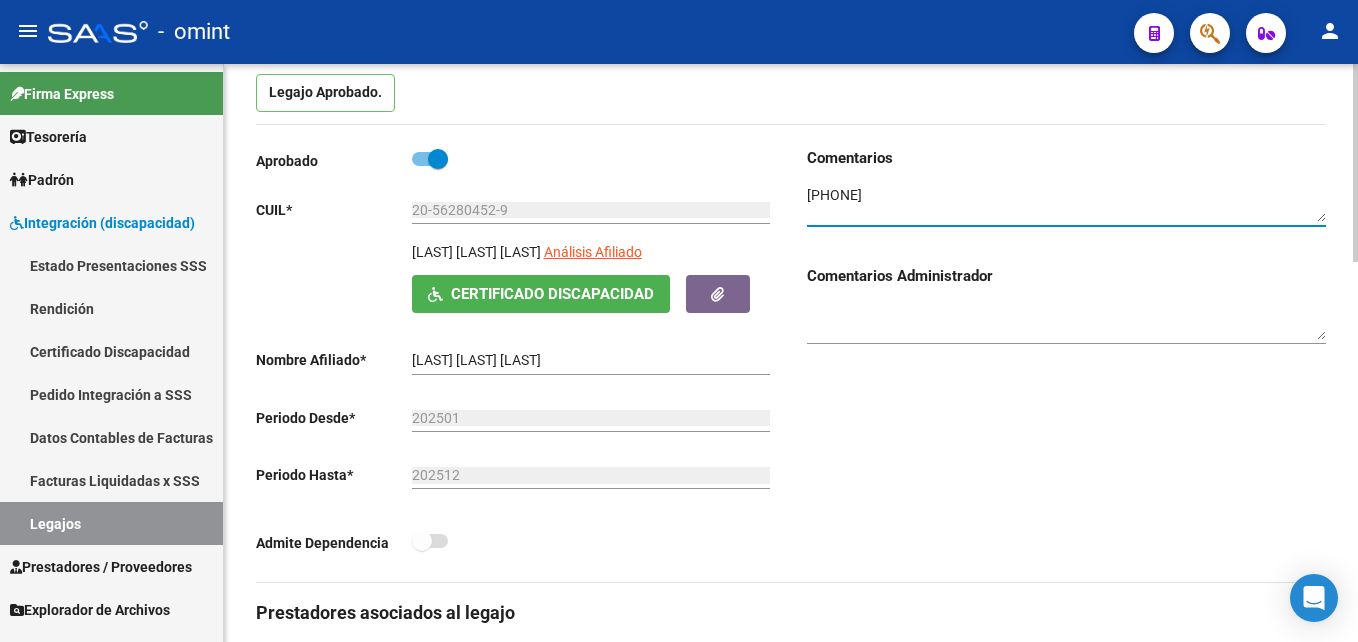 click at bounding box center [1066, 204] 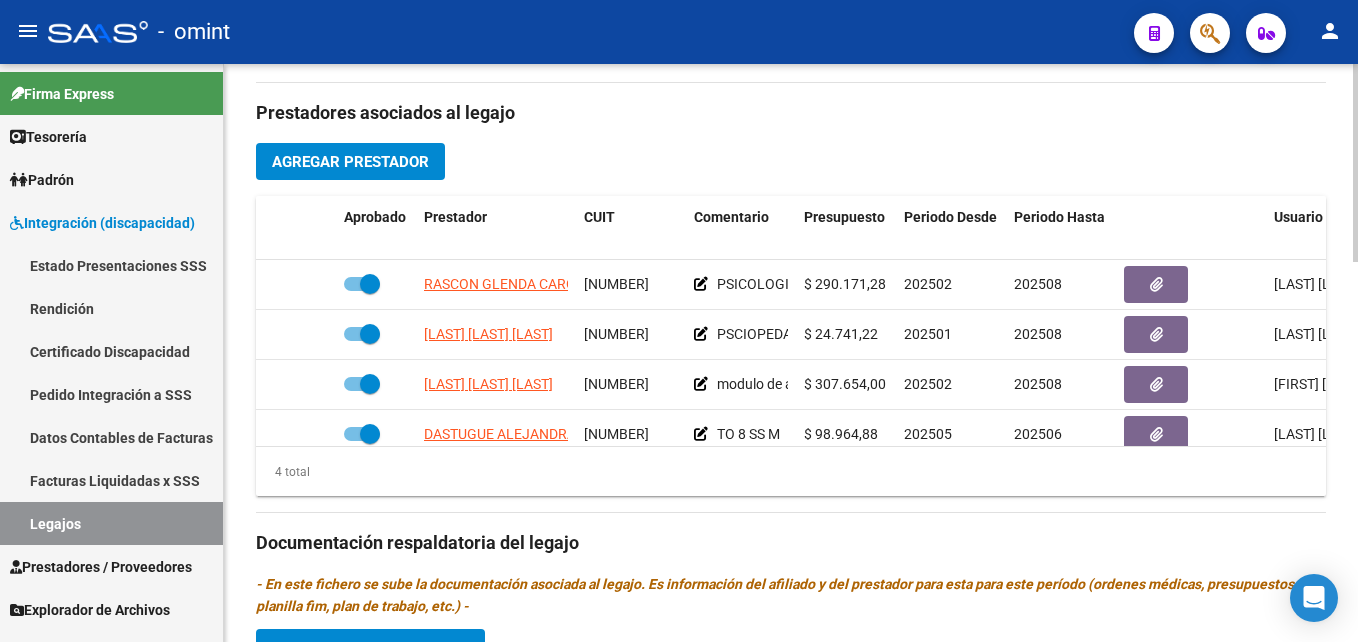 scroll, scrollTop: 1000, scrollLeft: 0, axis: vertical 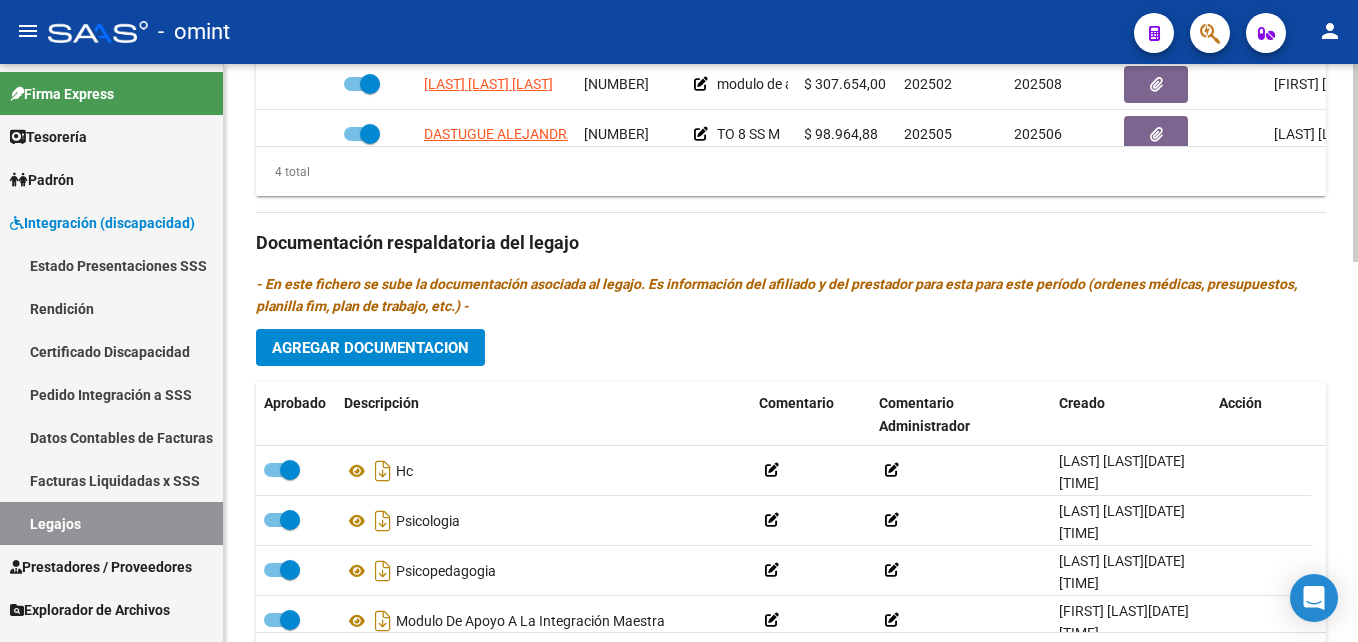 click on "Agregar Documentacion" 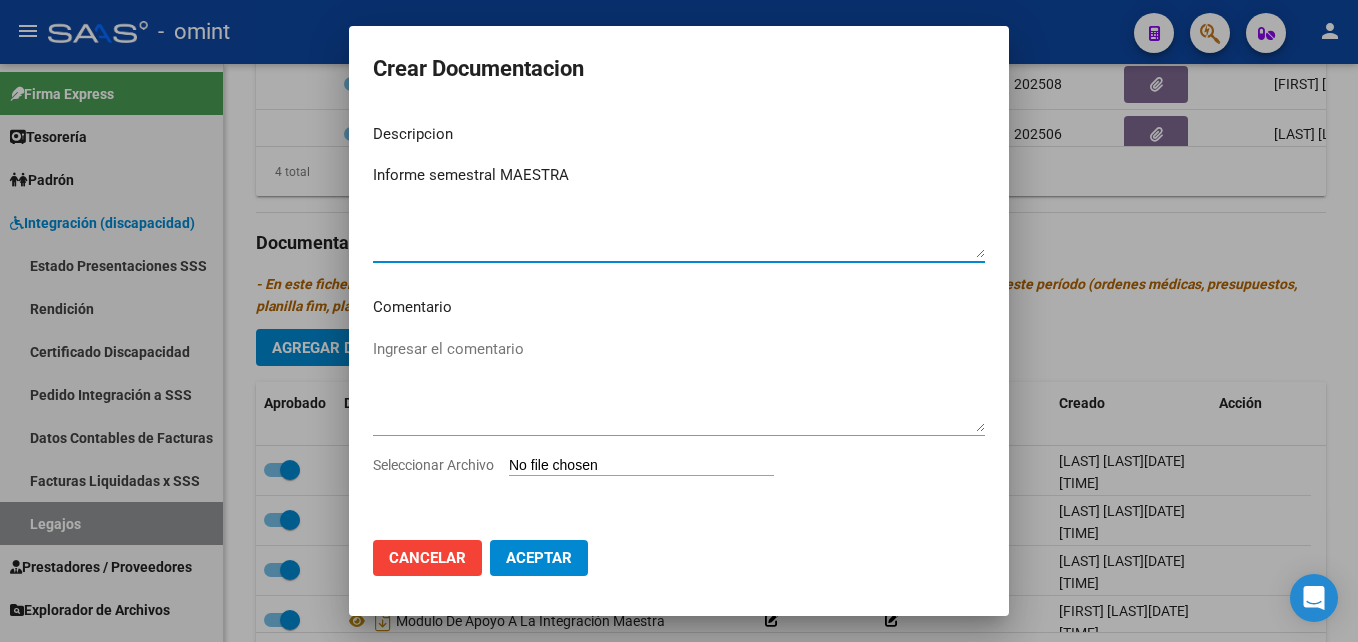 type on "Informe semestral MAESTRA" 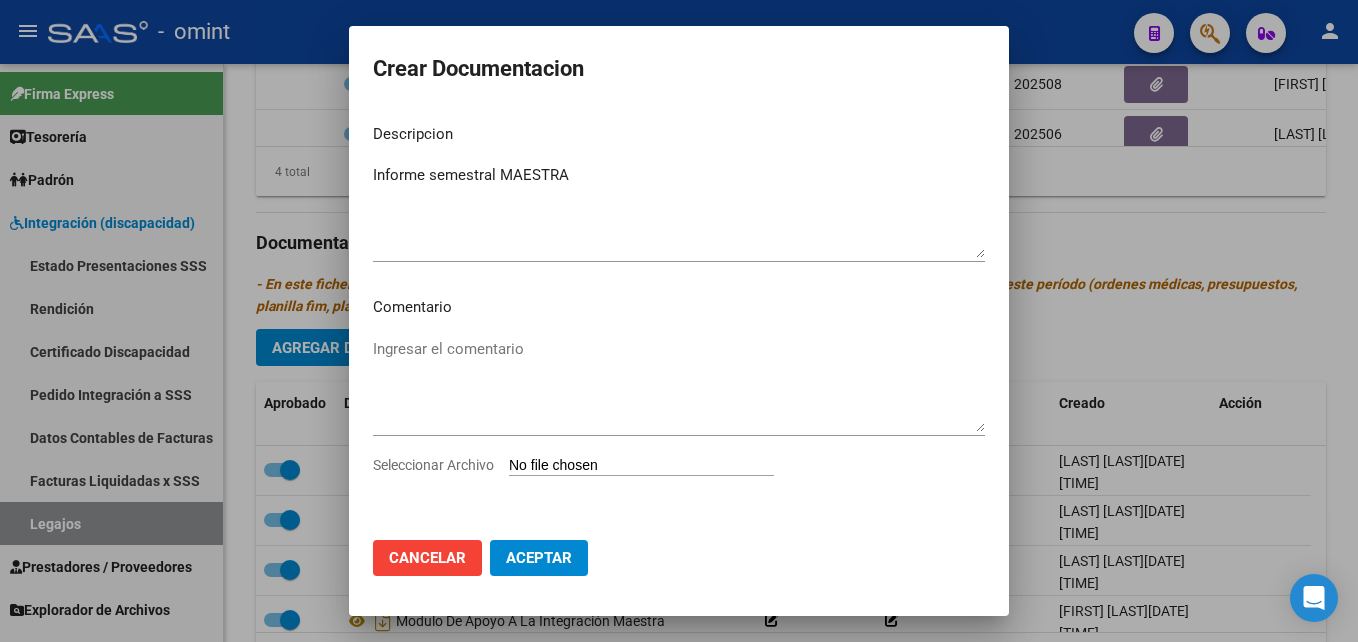 type on "C:\fakepath\Informe semestral MAESTRA.pdf" 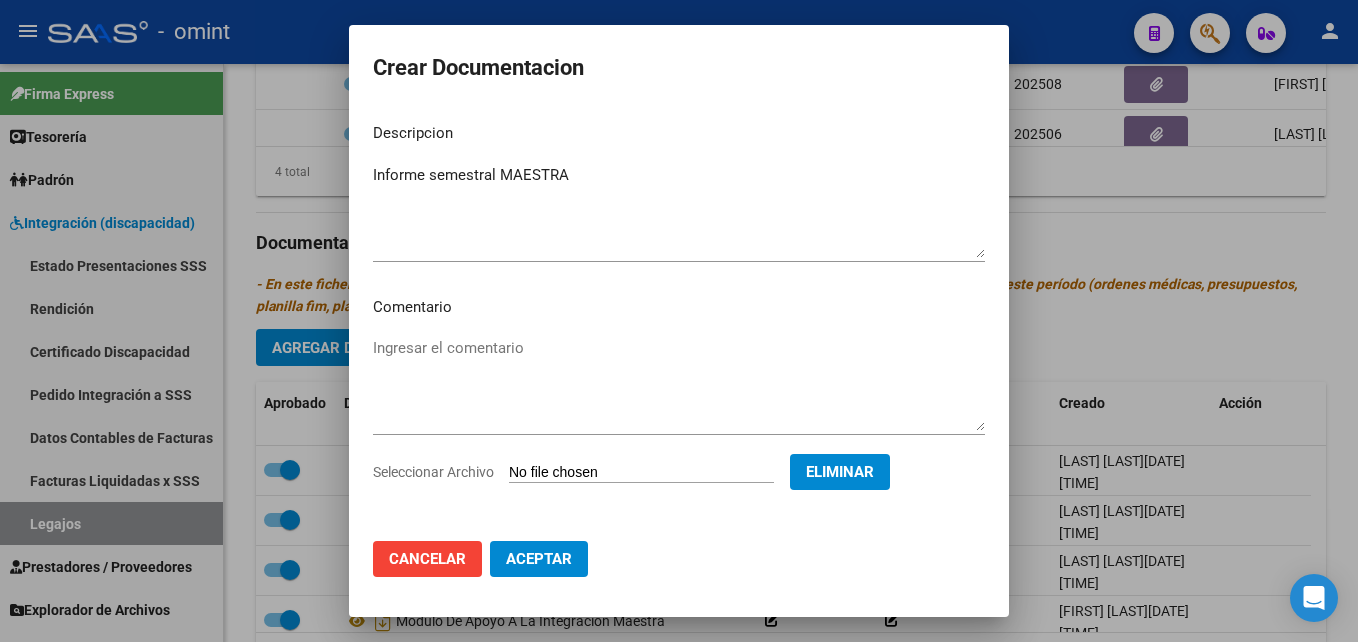 click on "Aceptar" 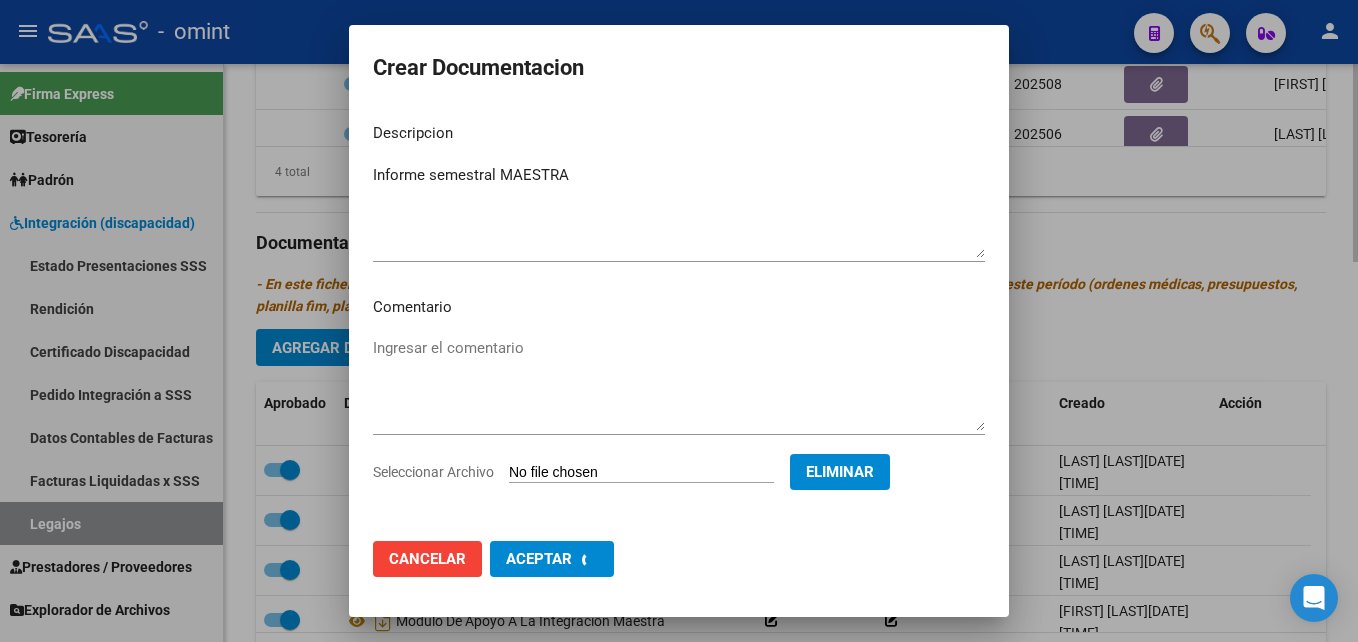 checkbox on "false" 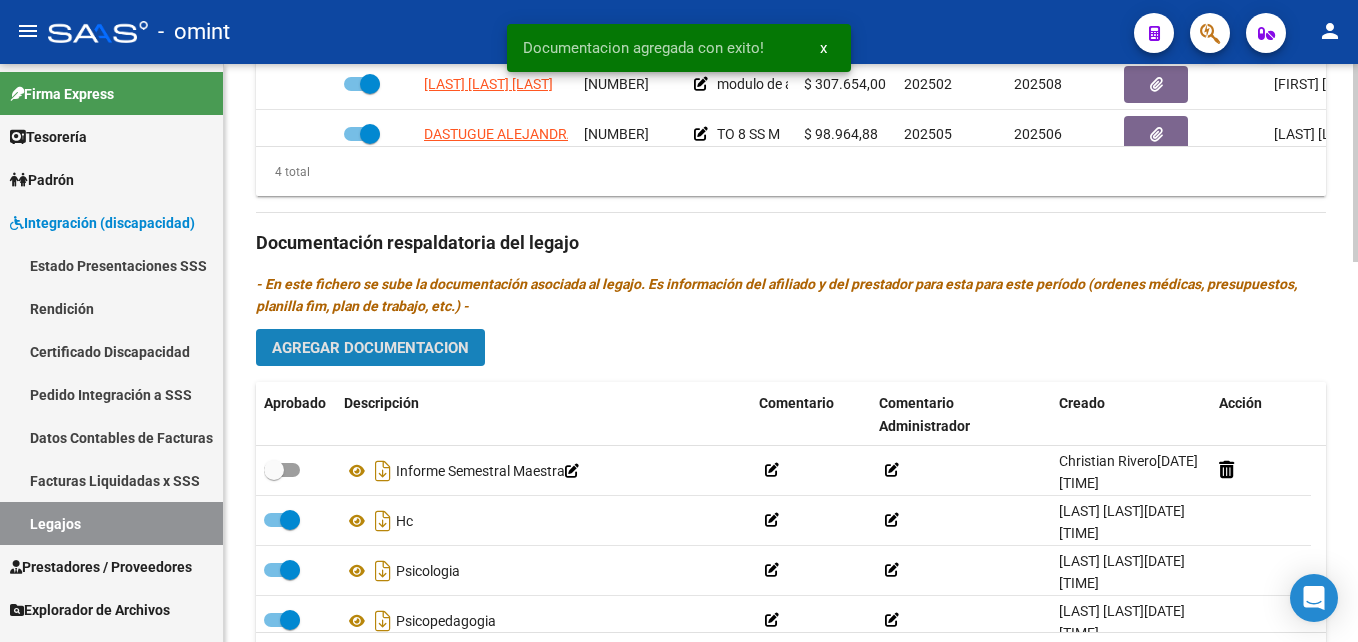 click on "Agregar Documentacion" 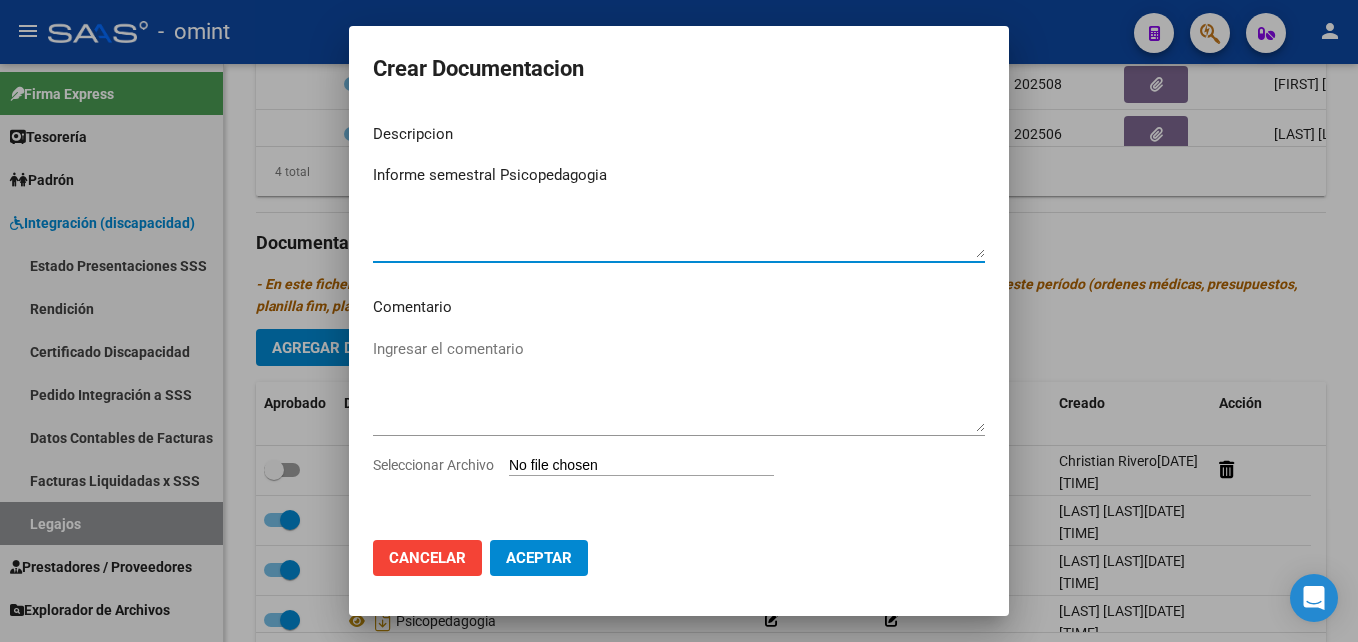 type on "Informe semestral Psicopedagogia" 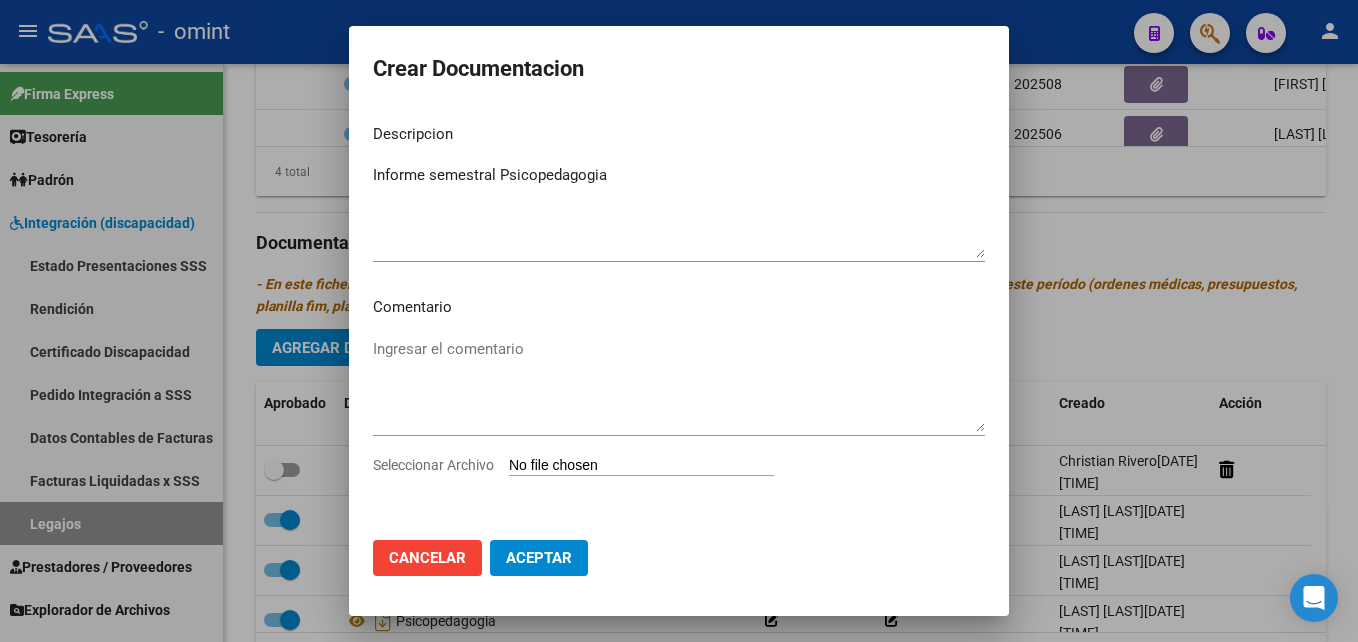 type on "C:\fakepath\Informe semestral Psicopedagogia.pdf" 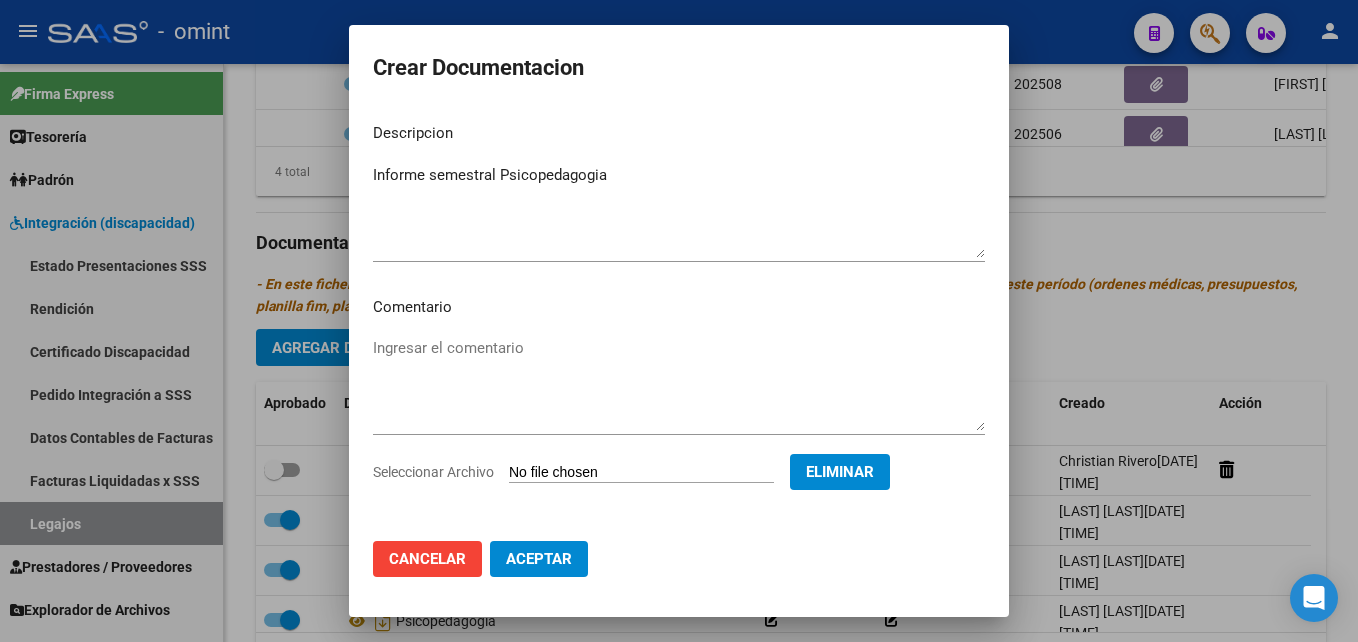 scroll, scrollTop: 6, scrollLeft: 0, axis: vertical 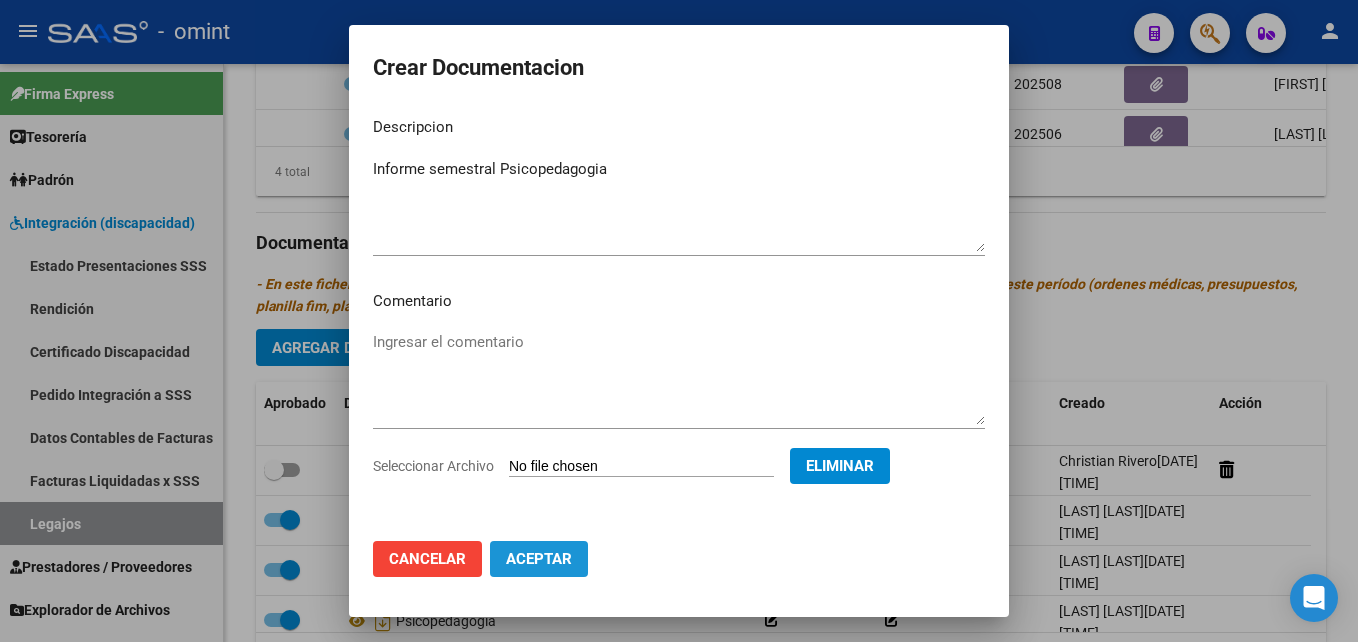 click on "Aceptar" 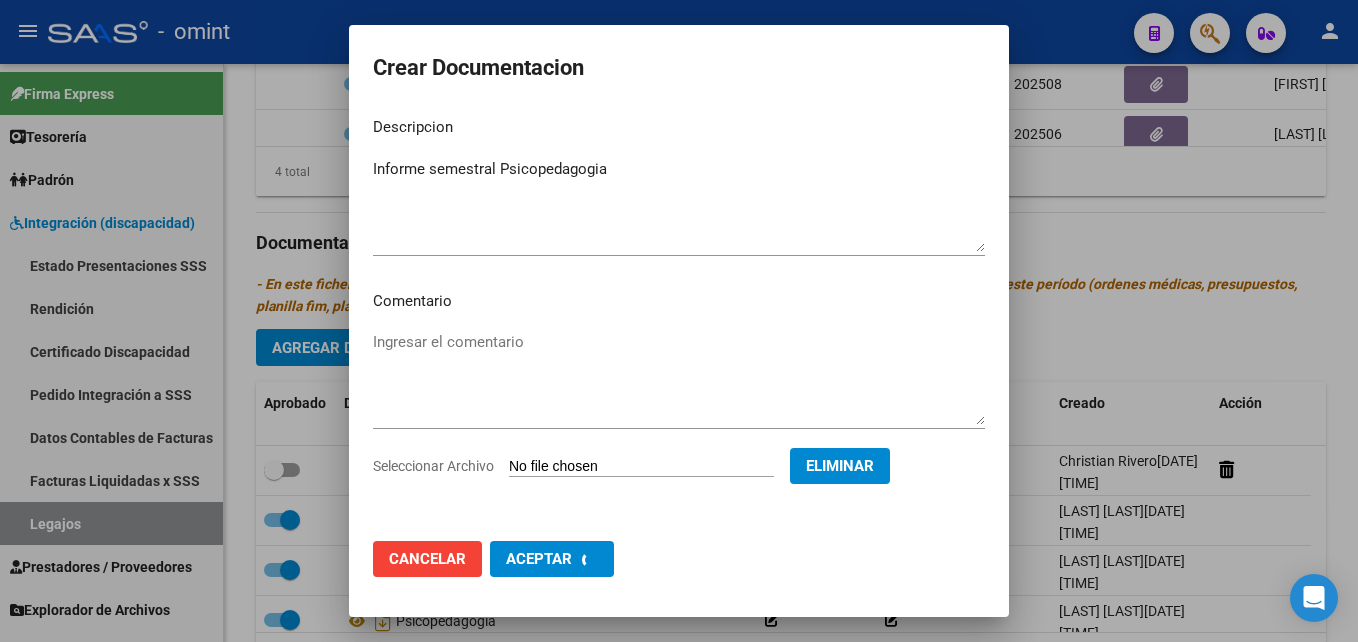 checkbox on "false" 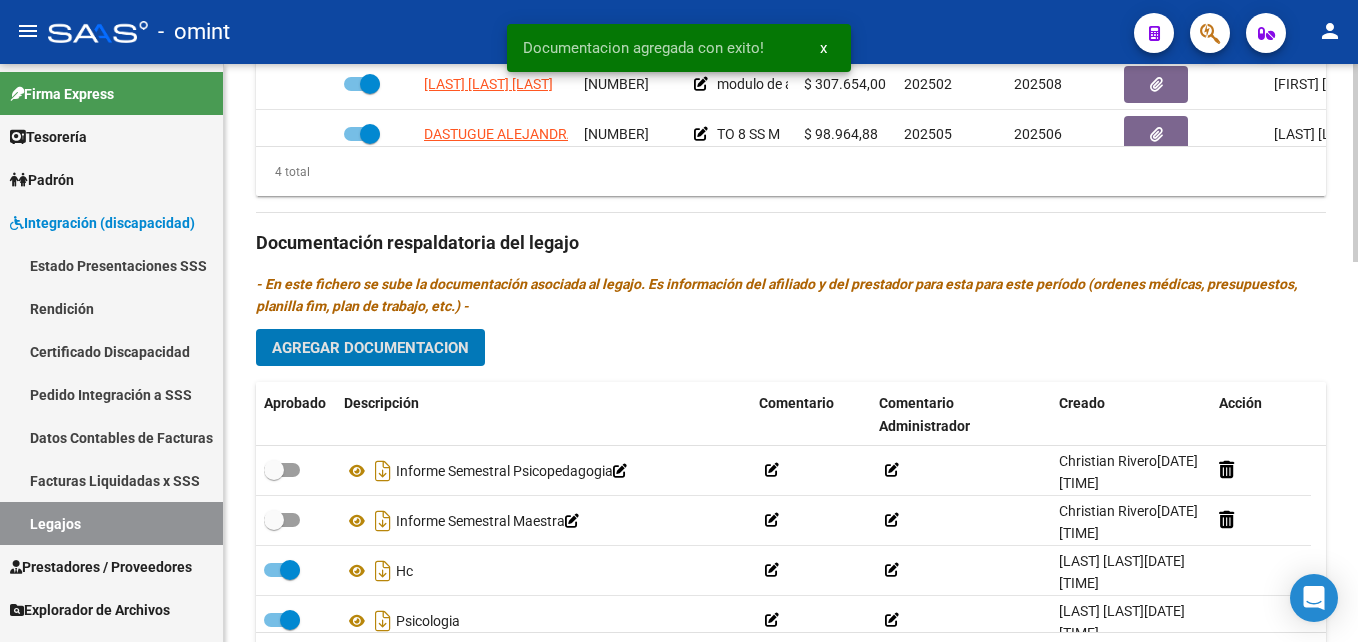 click on "Agregar Documentacion" 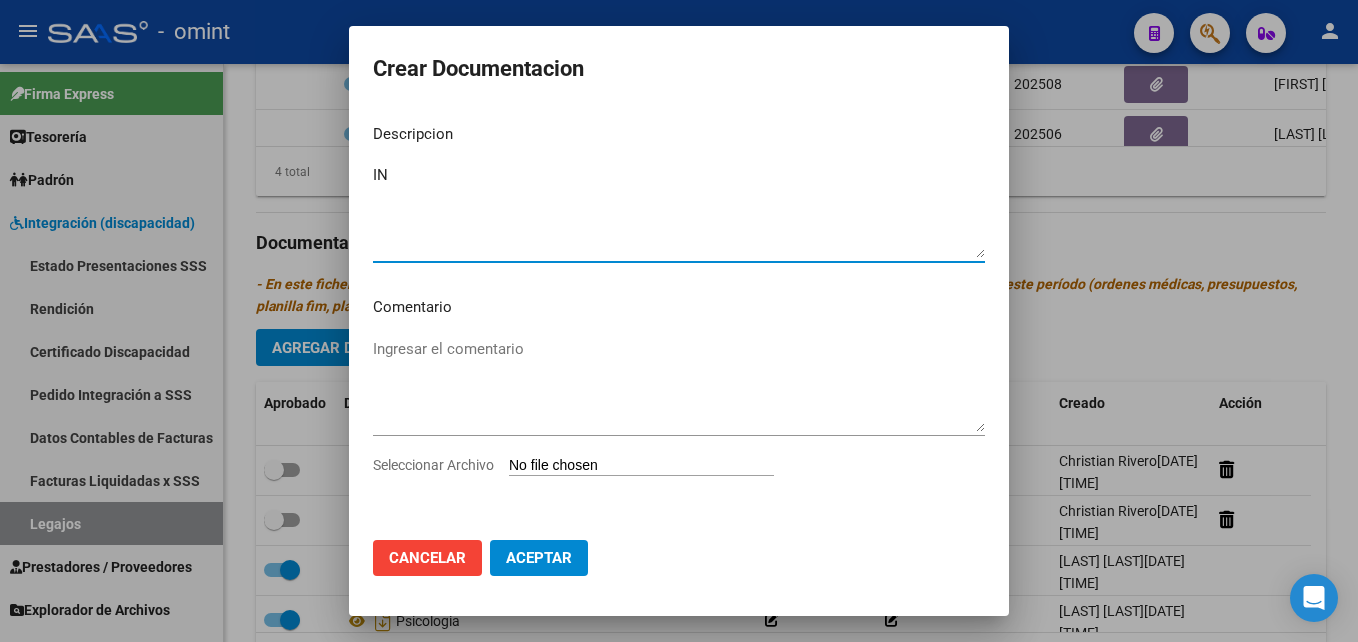 type on "I" 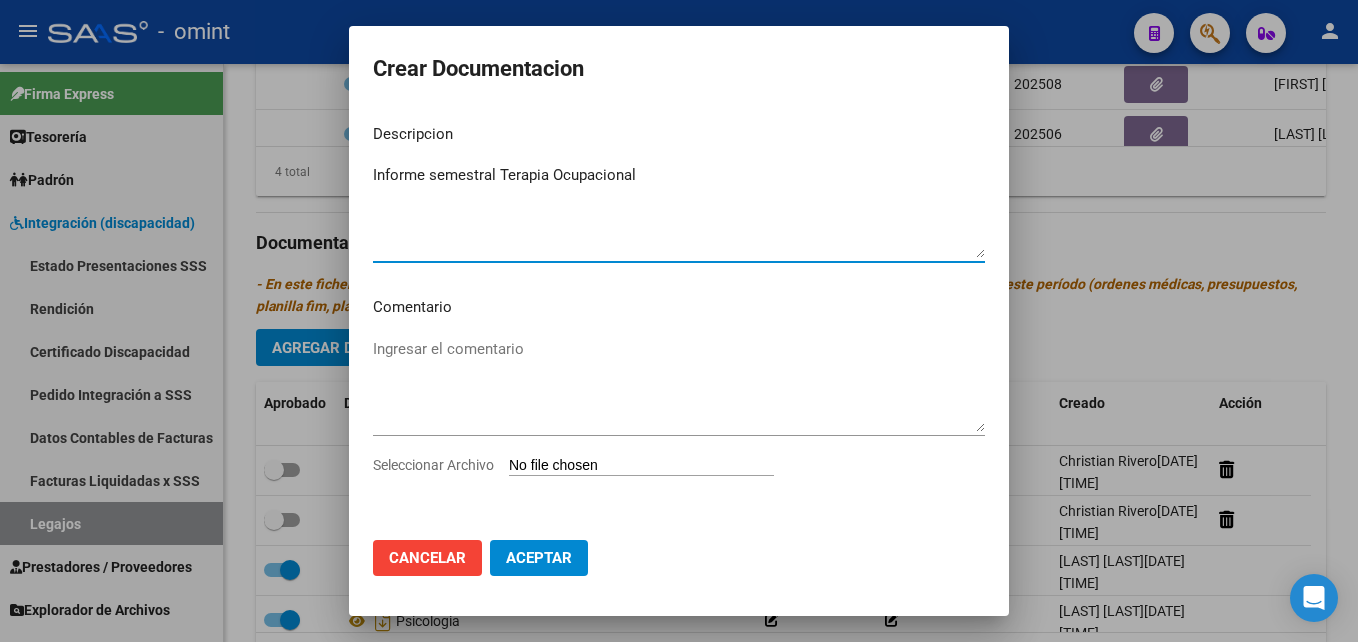 type on "Informe semestral Terapia Ocupacional" 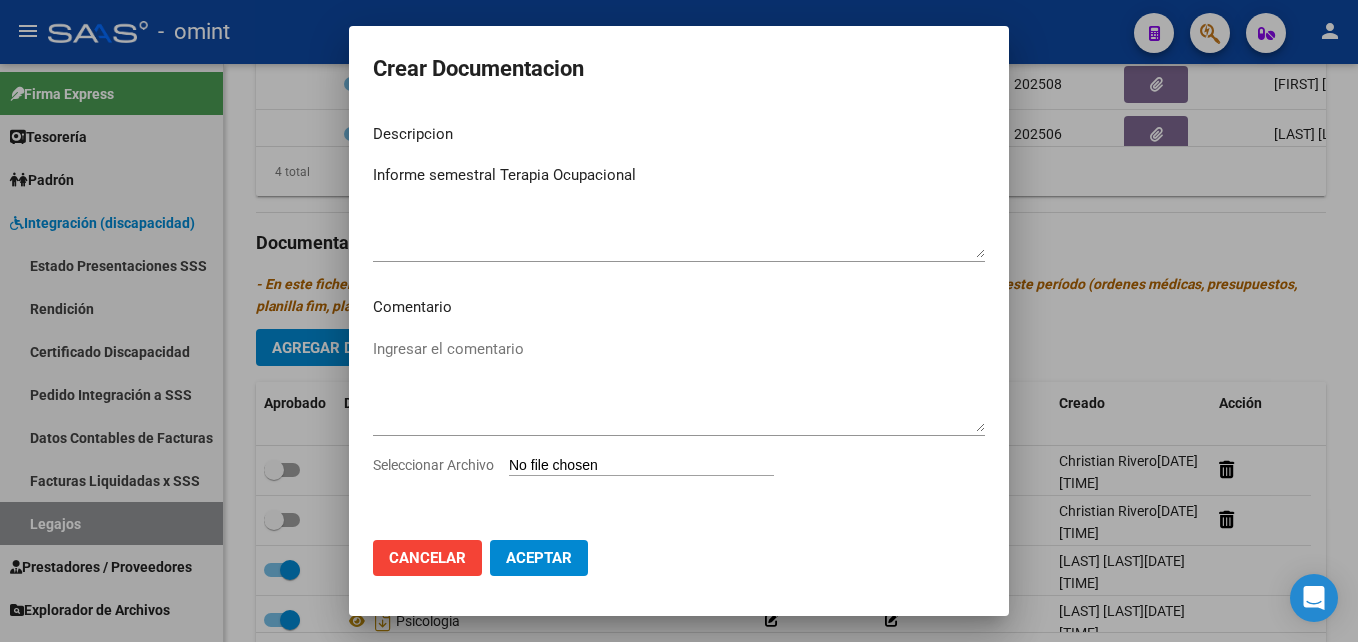 type on "C:\fakepath\Informe semestral Terapia Ocupacional.pdf" 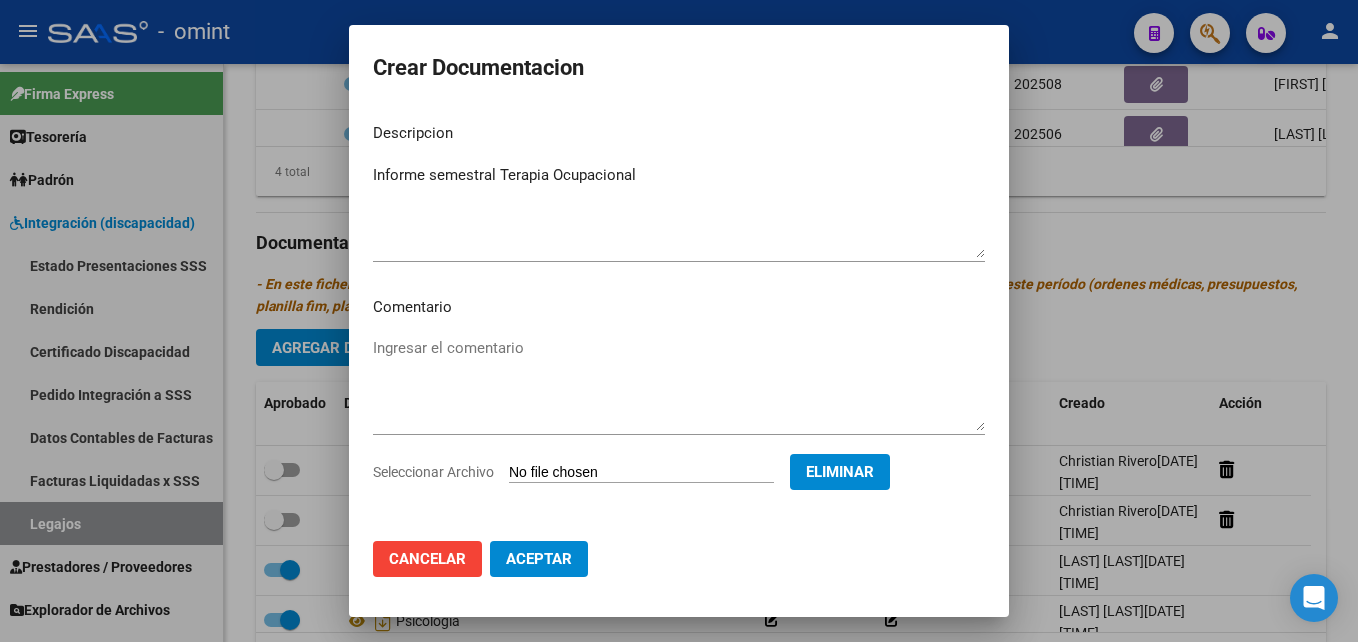 click on "Aceptar" 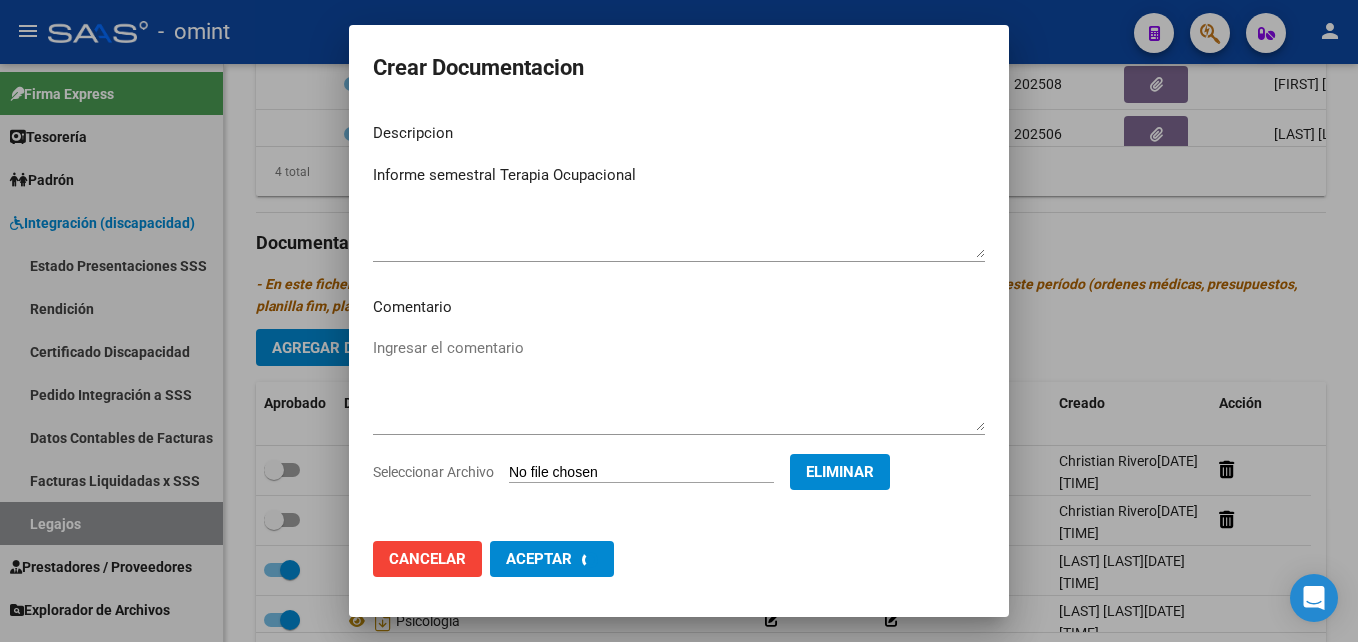 checkbox on "false" 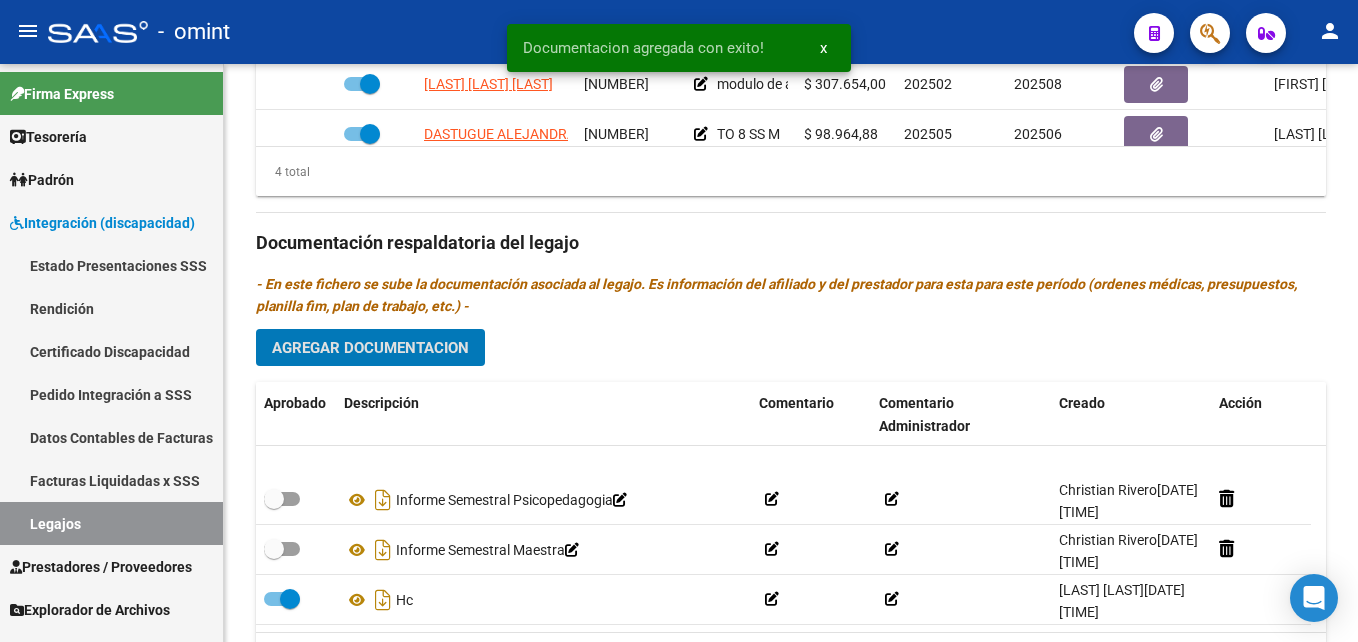 scroll, scrollTop: 0, scrollLeft: 0, axis: both 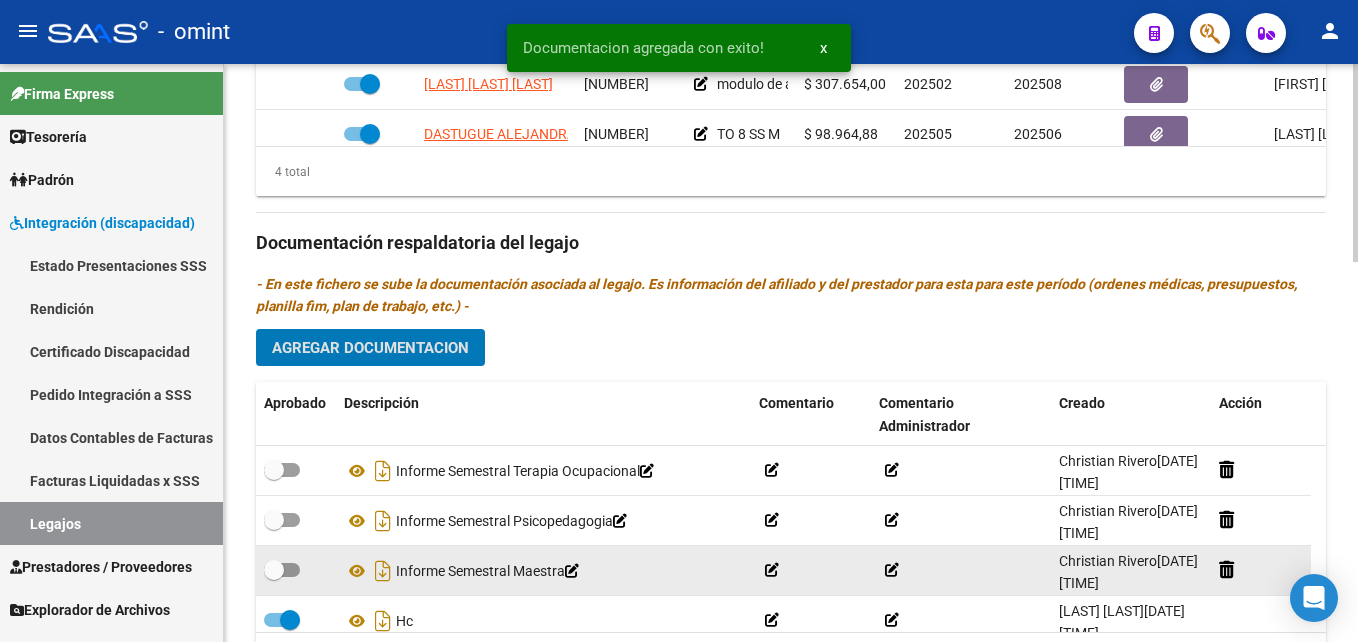 click at bounding box center (274, 570) 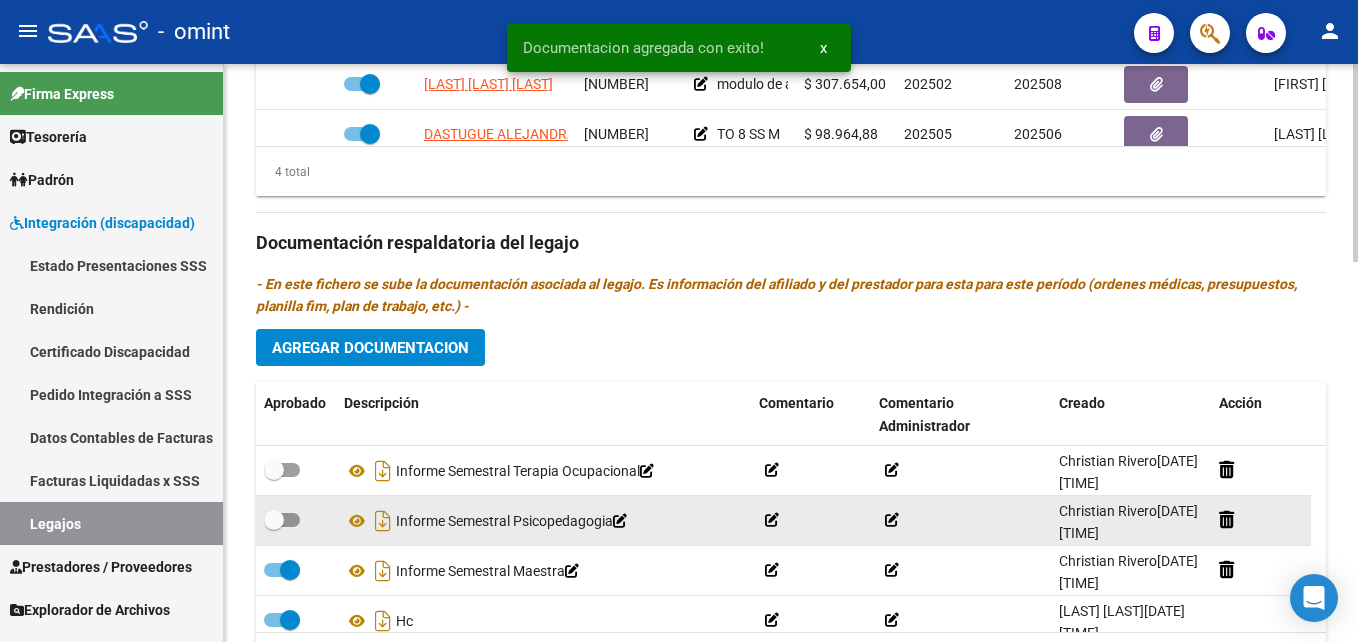 click at bounding box center [274, 520] 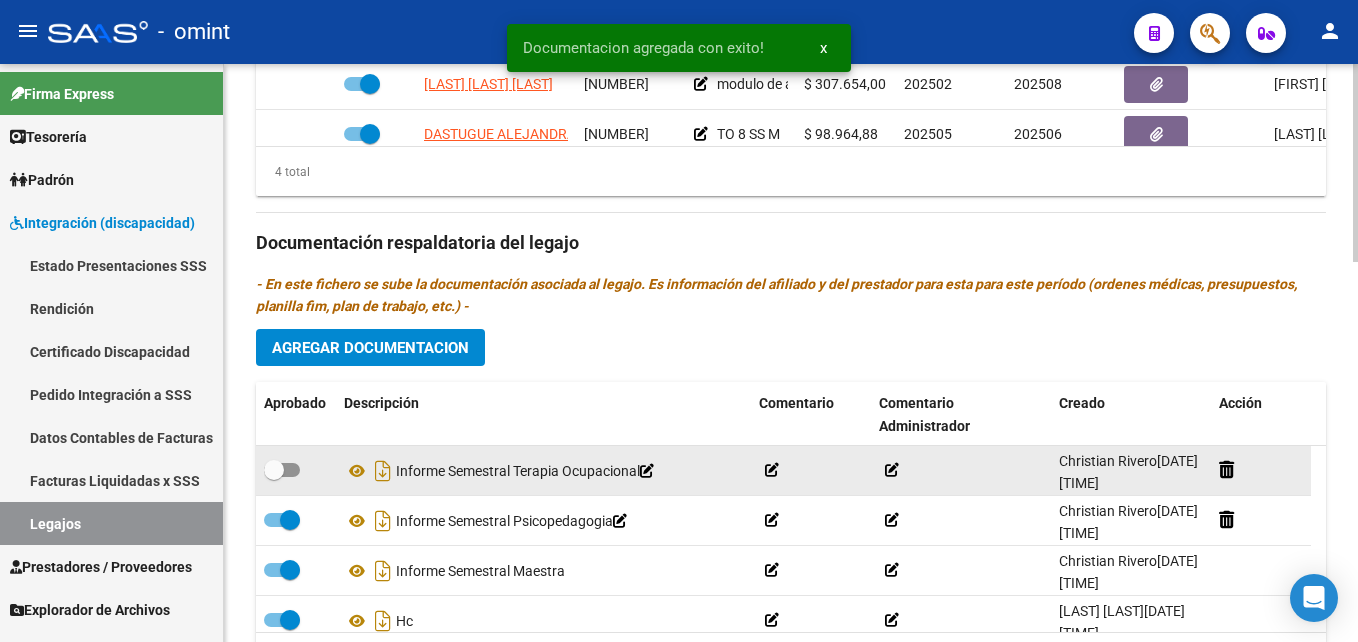 click at bounding box center [282, 470] 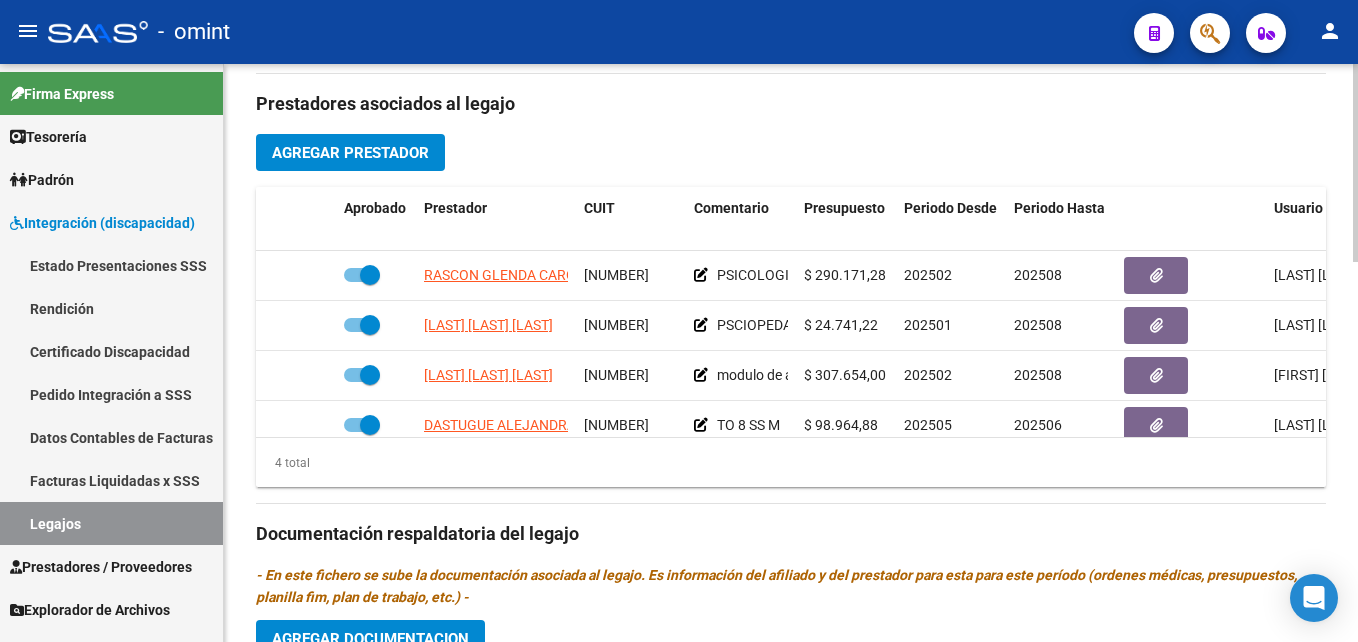 scroll, scrollTop: 700, scrollLeft: 0, axis: vertical 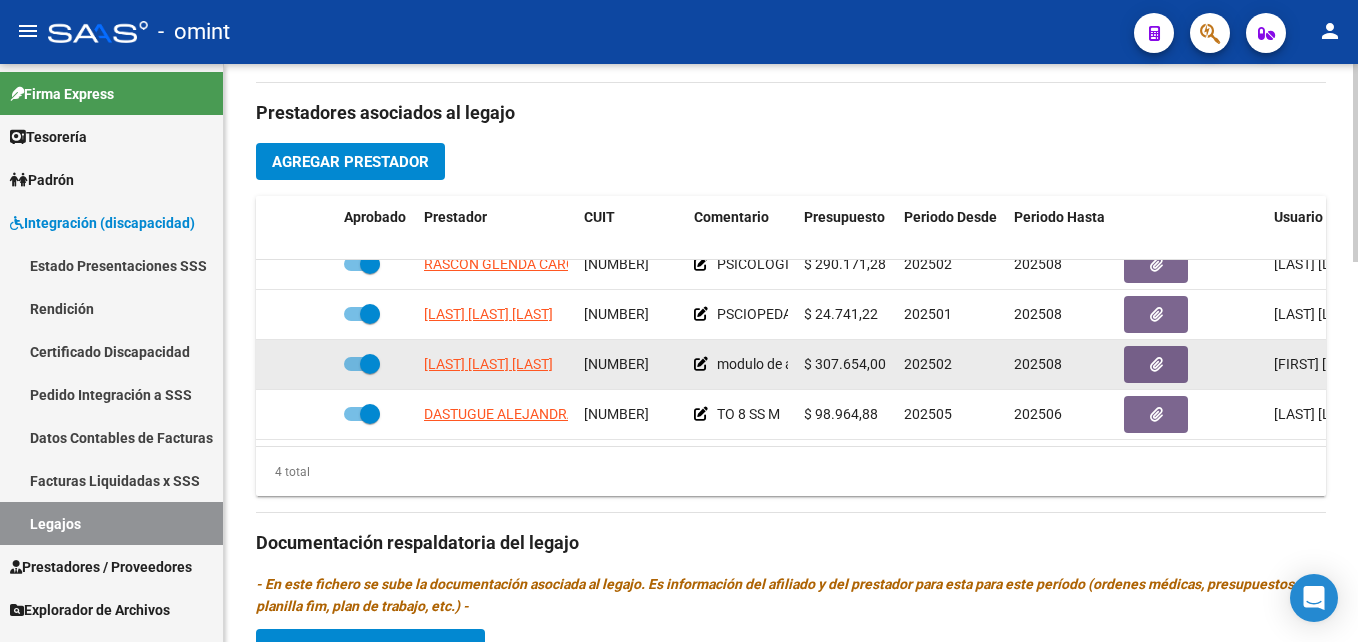 click at bounding box center (362, 364) 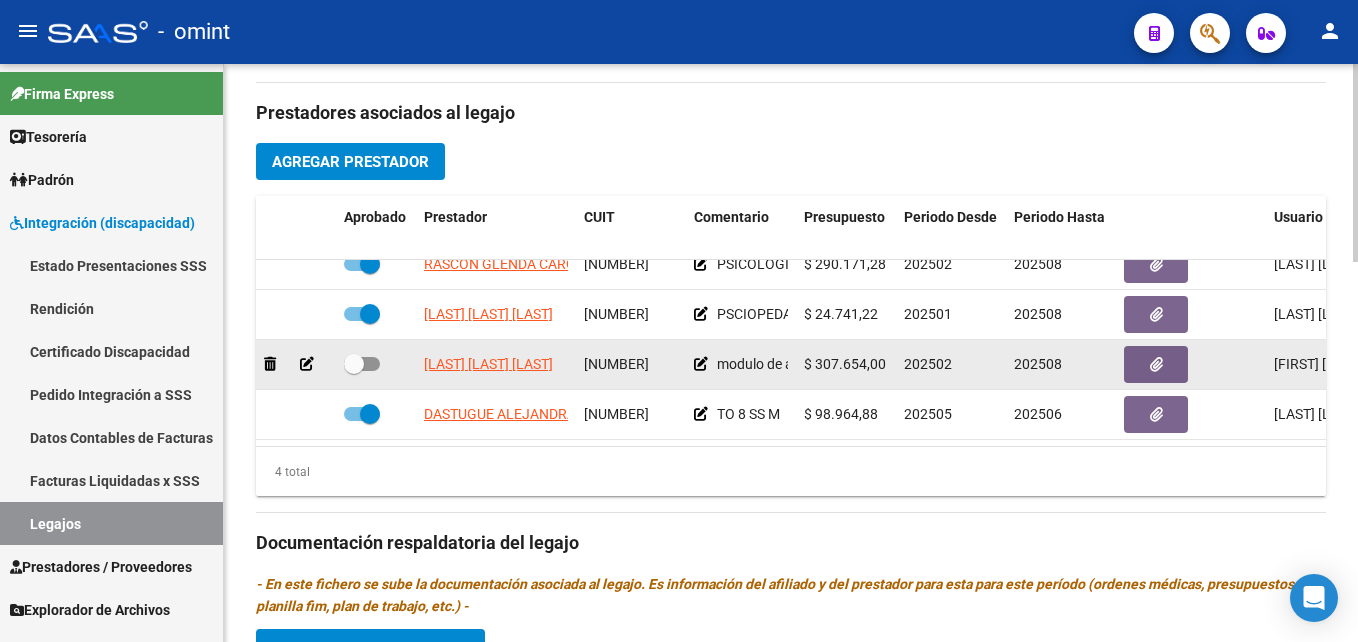 click 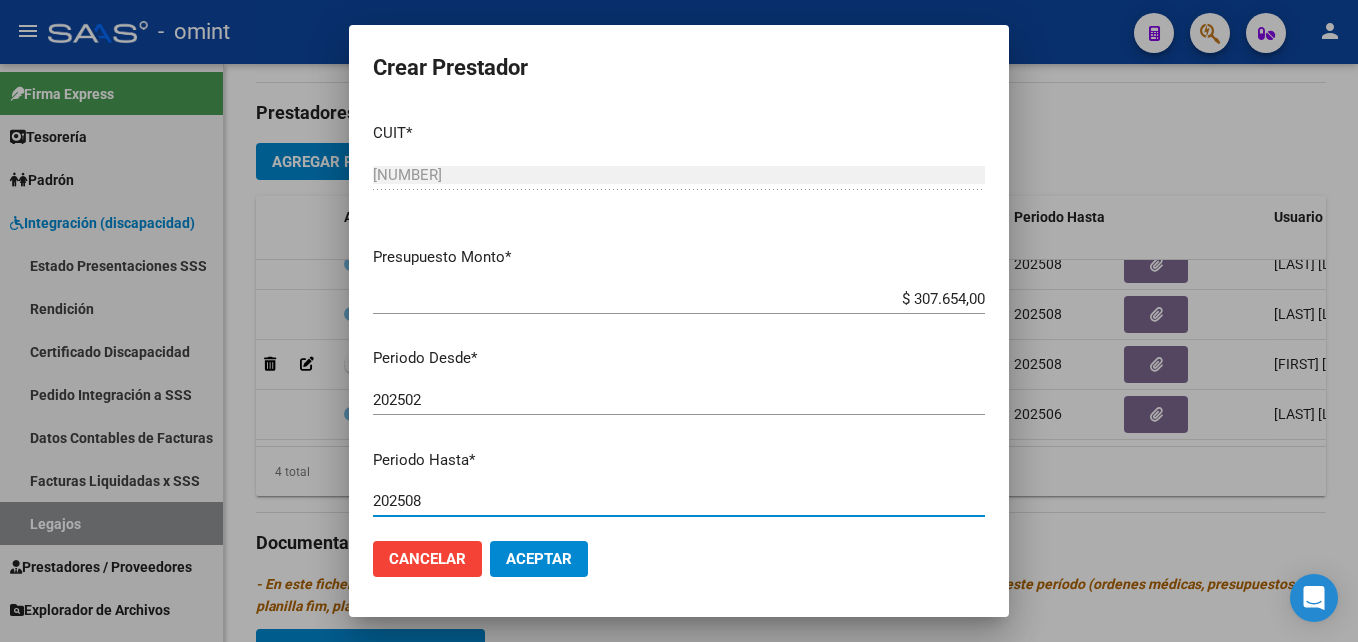 click on "202508" at bounding box center [679, 501] 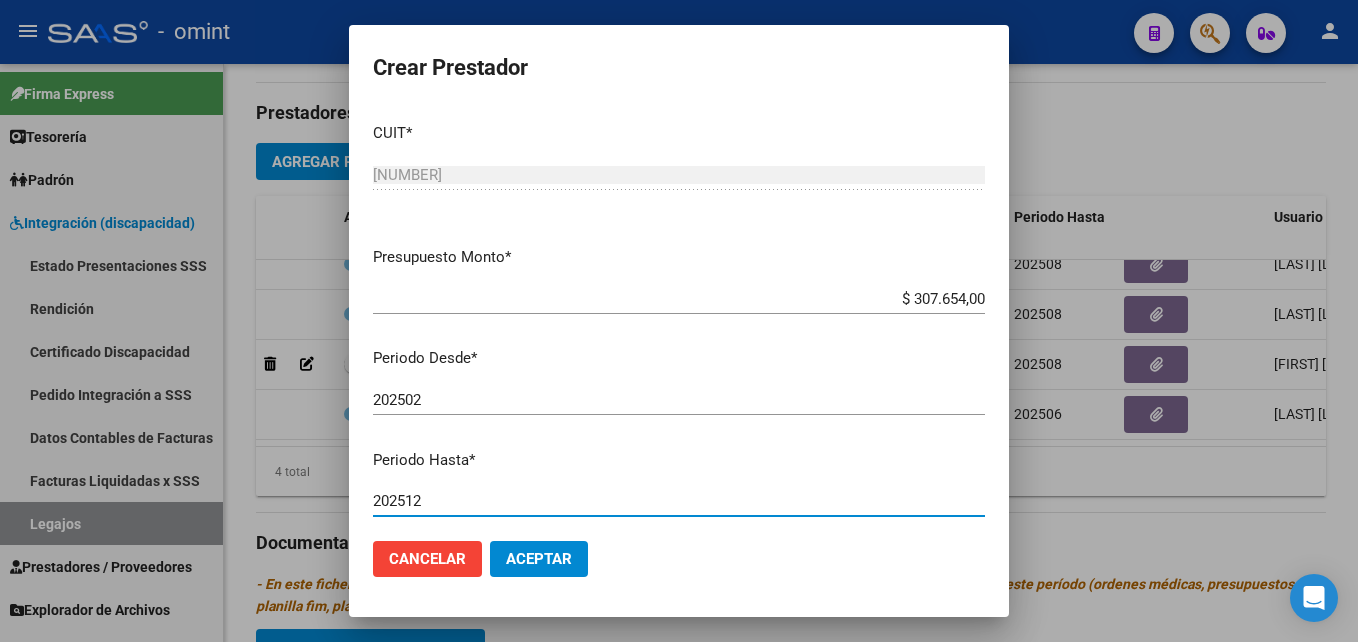 type on "202512" 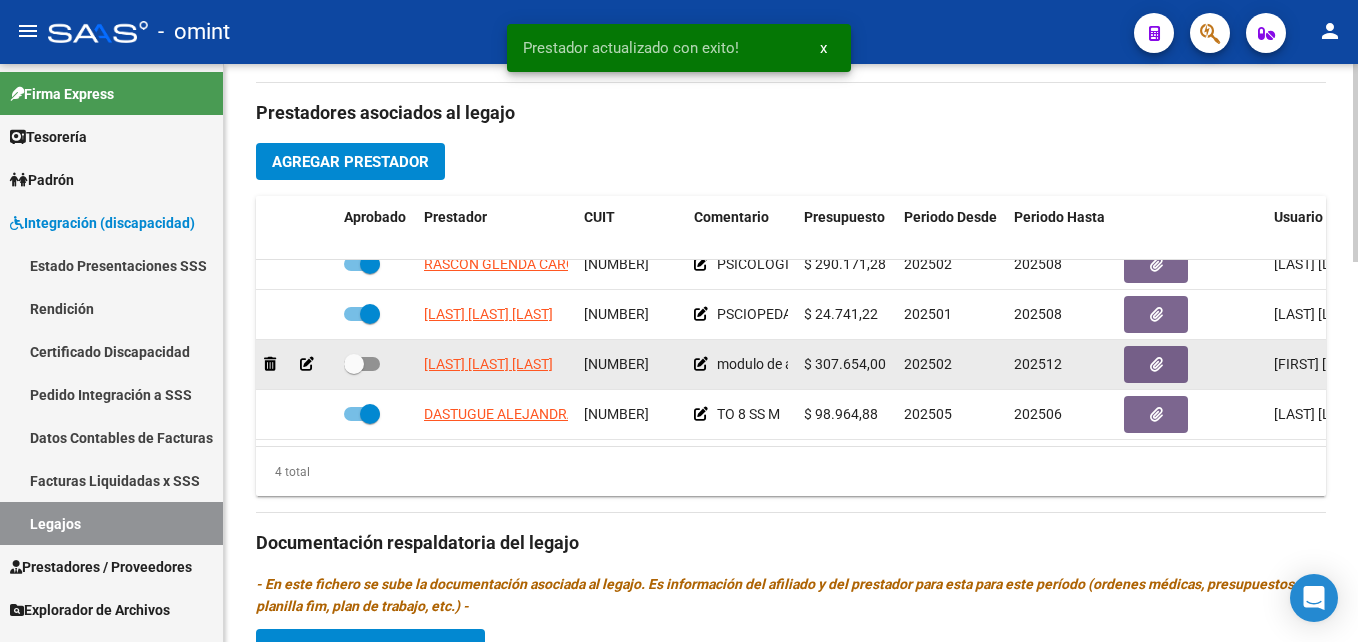 click at bounding box center [354, 364] 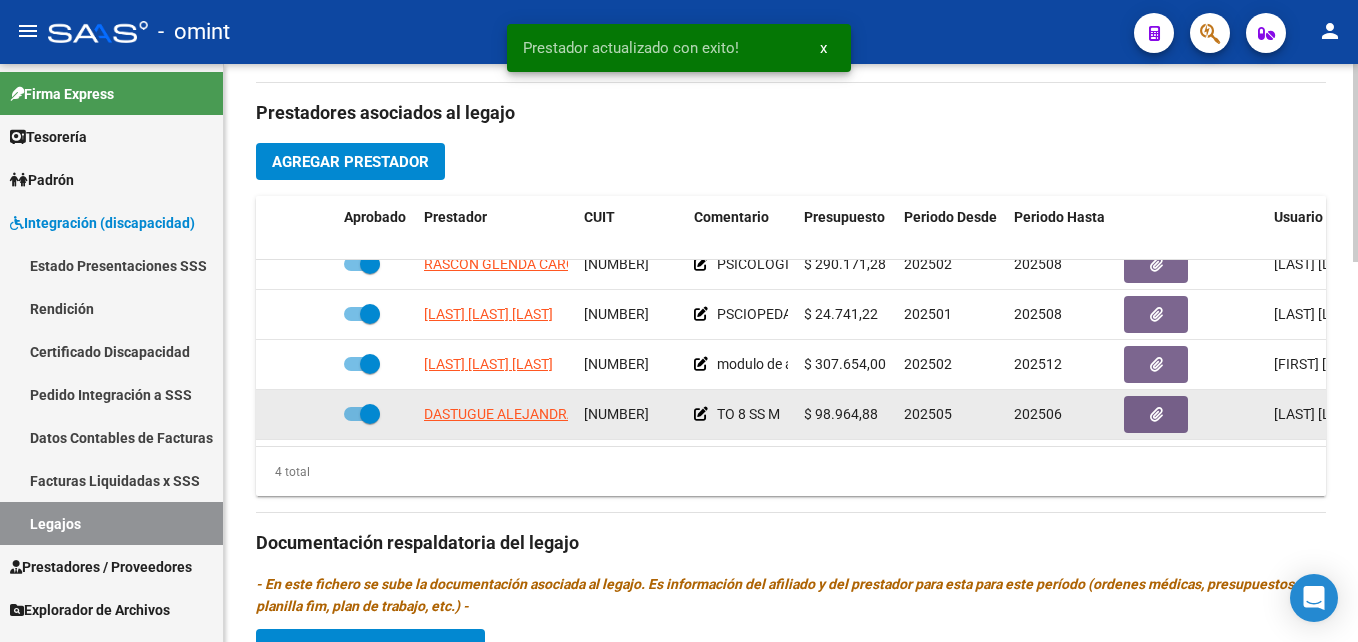 click at bounding box center (370, 414) 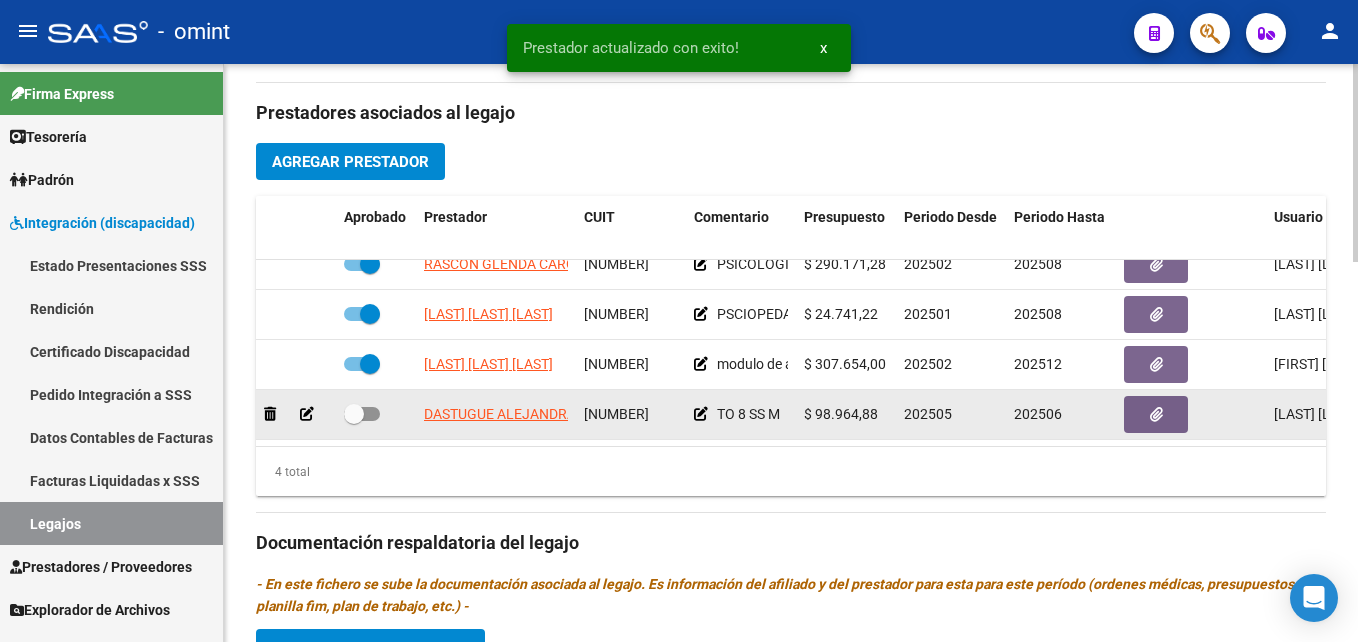 click 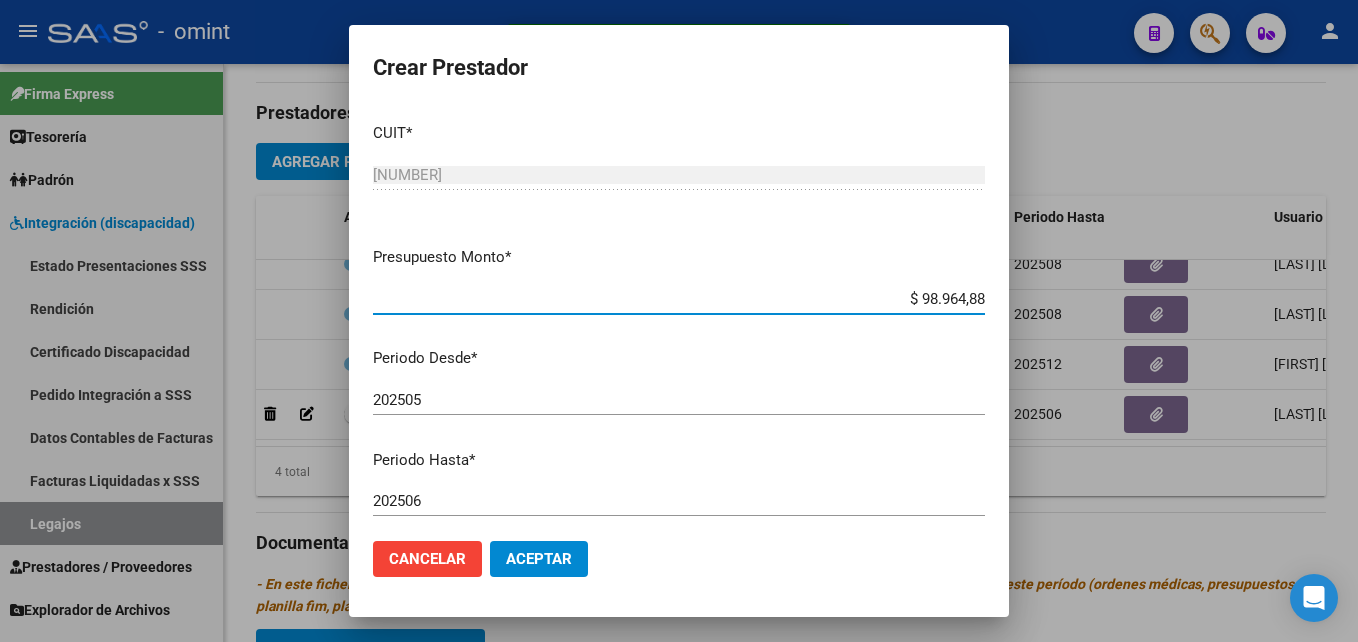 click on "202506" at bounding box center [679, 501] 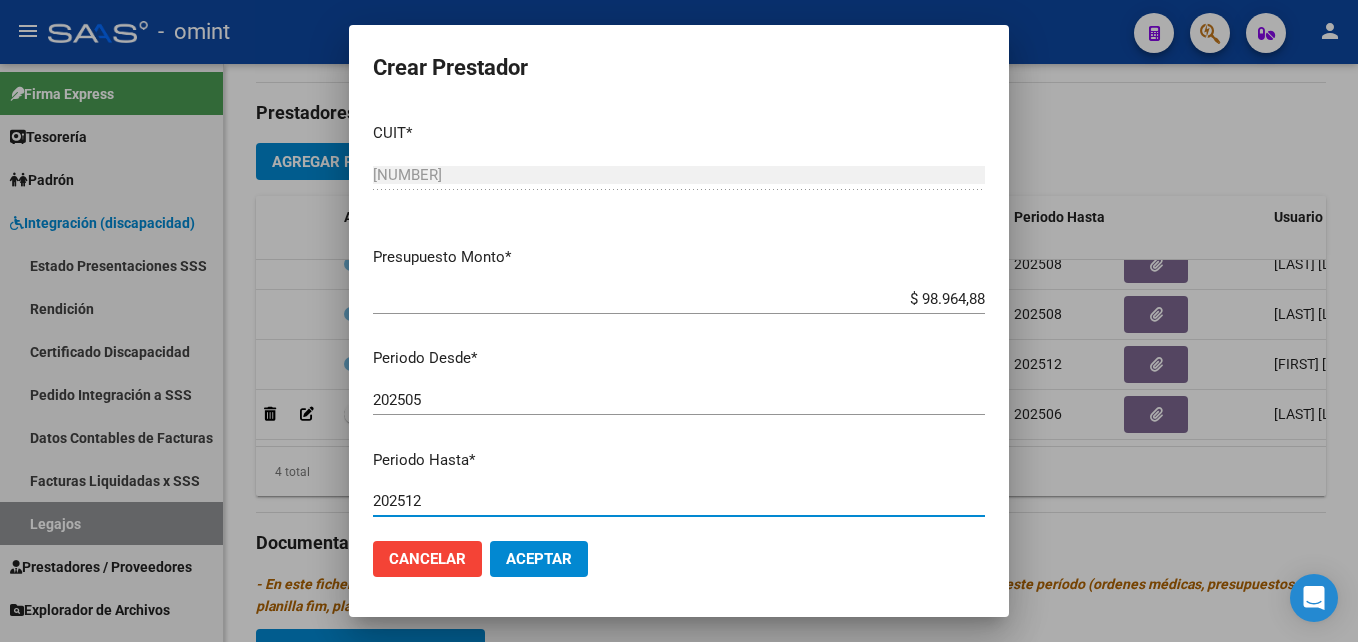 type on "202512" 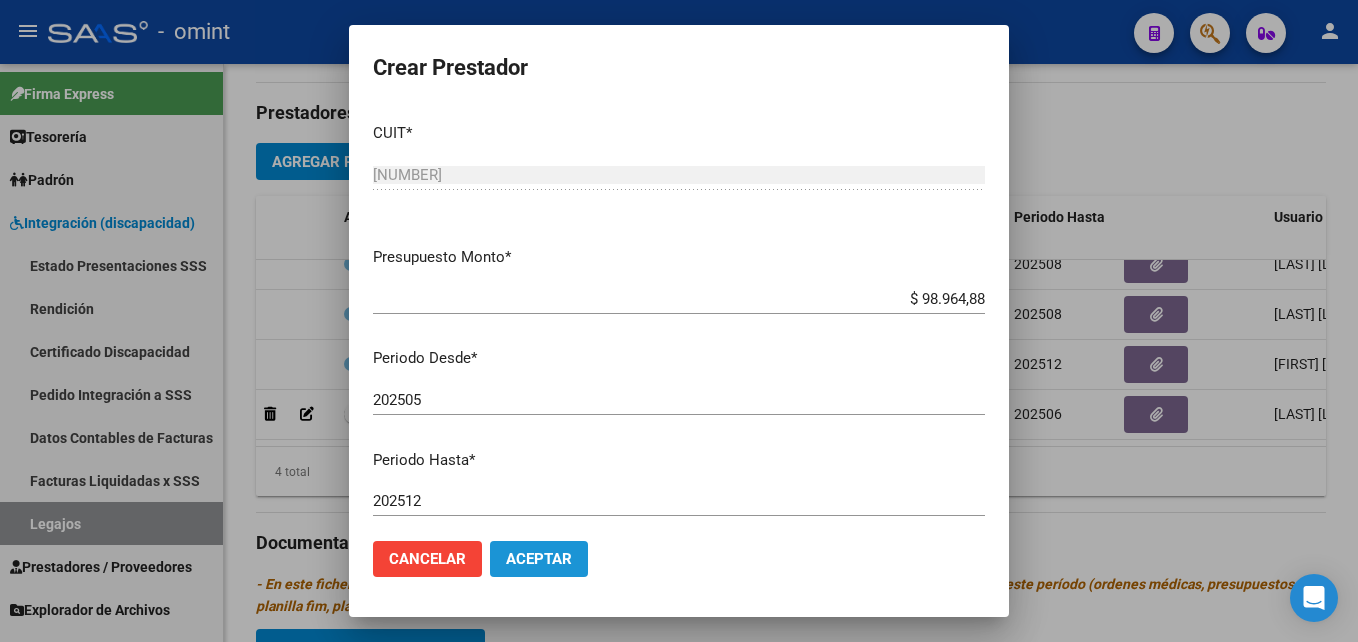 click on "Aceptar" 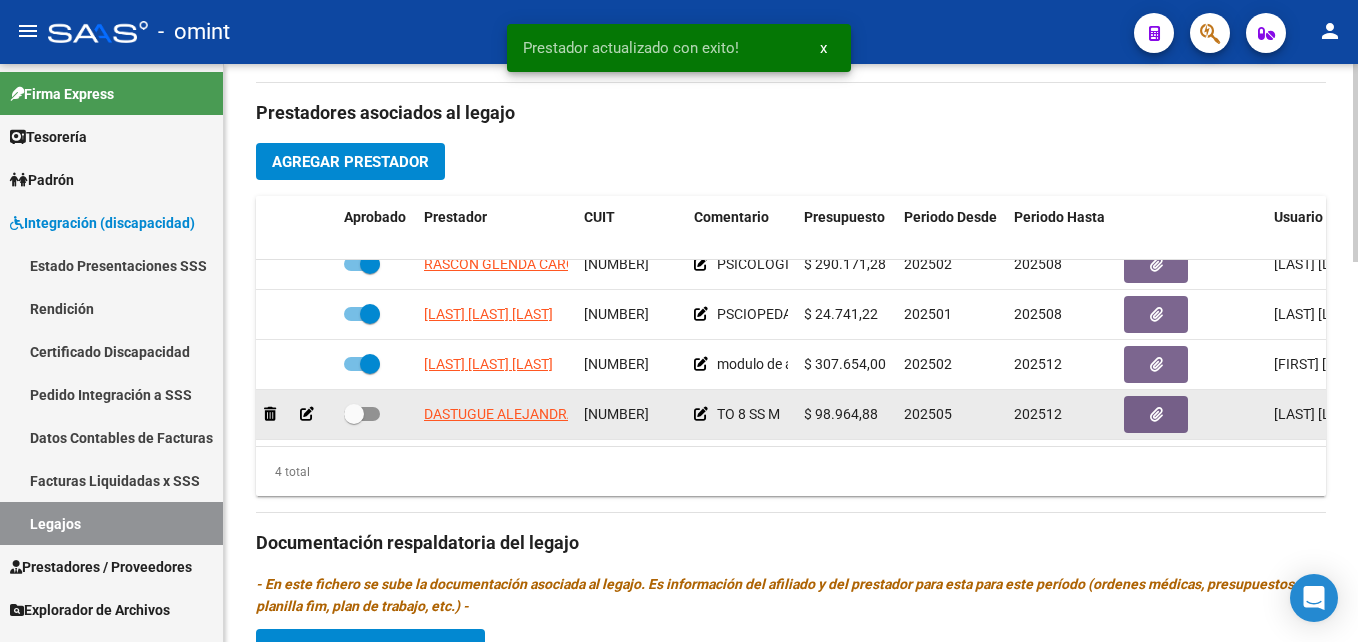 click at bounding box center (354, 414) 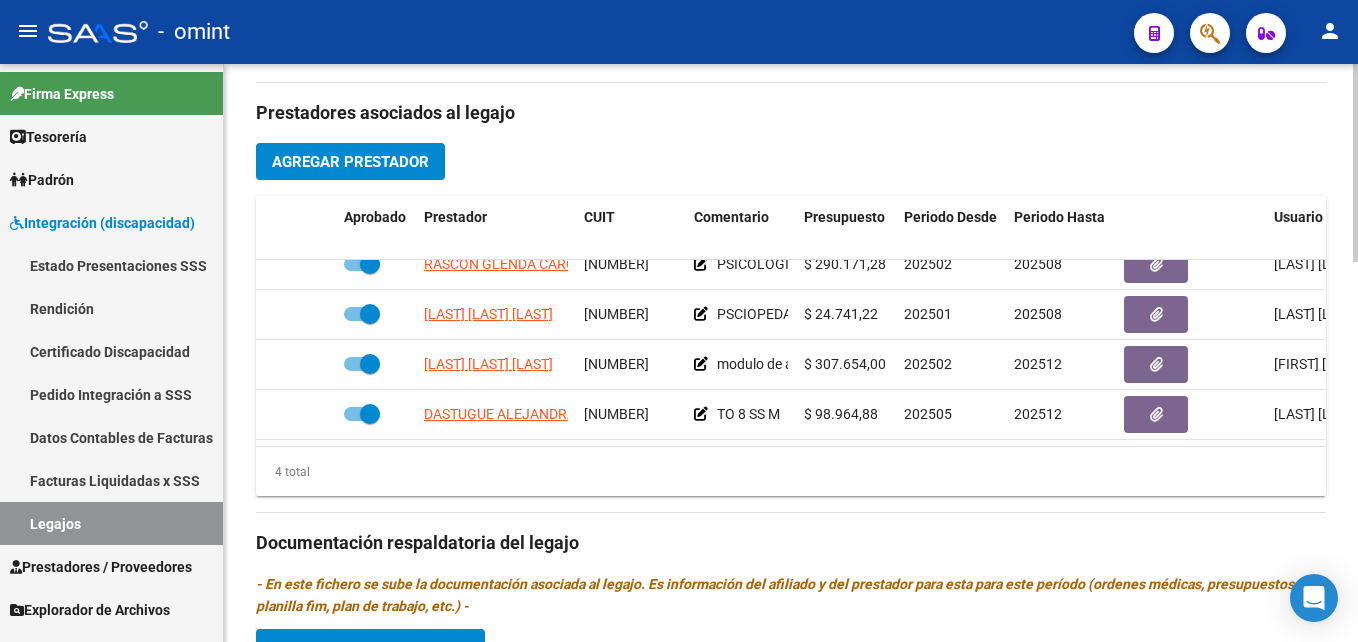 scroll, scrollTop: 0, scrollLeft: 0, axis: both 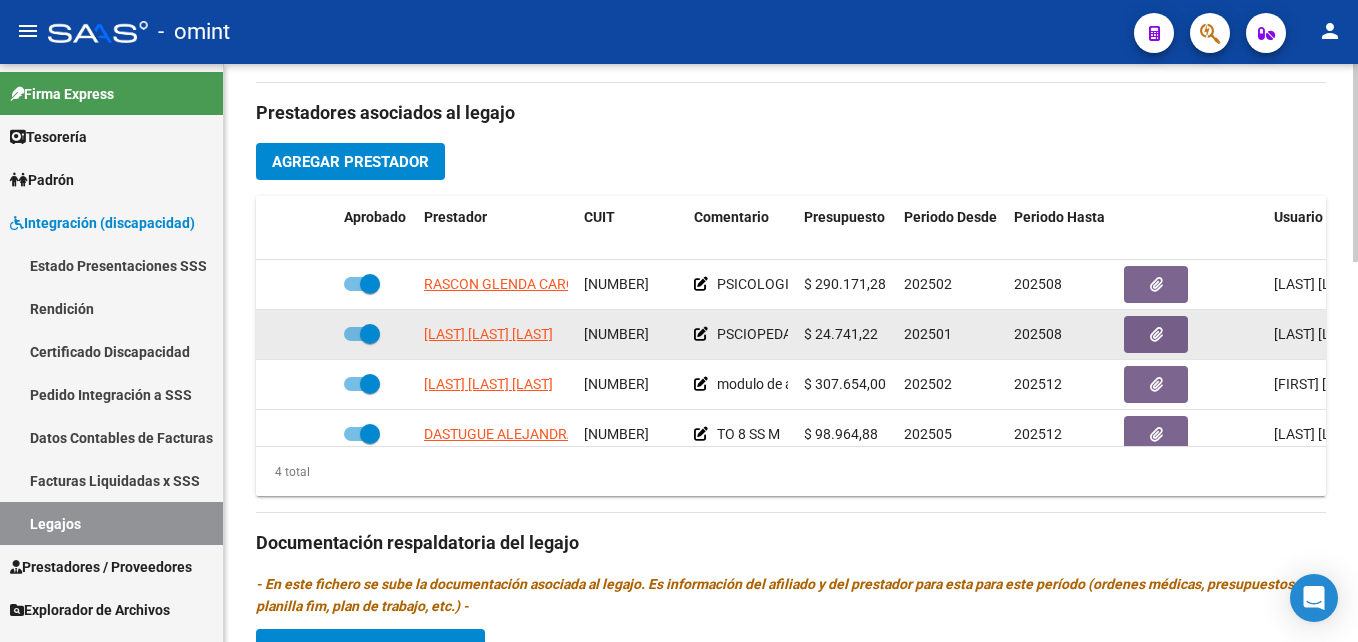 click at bounding box center [370, 334] 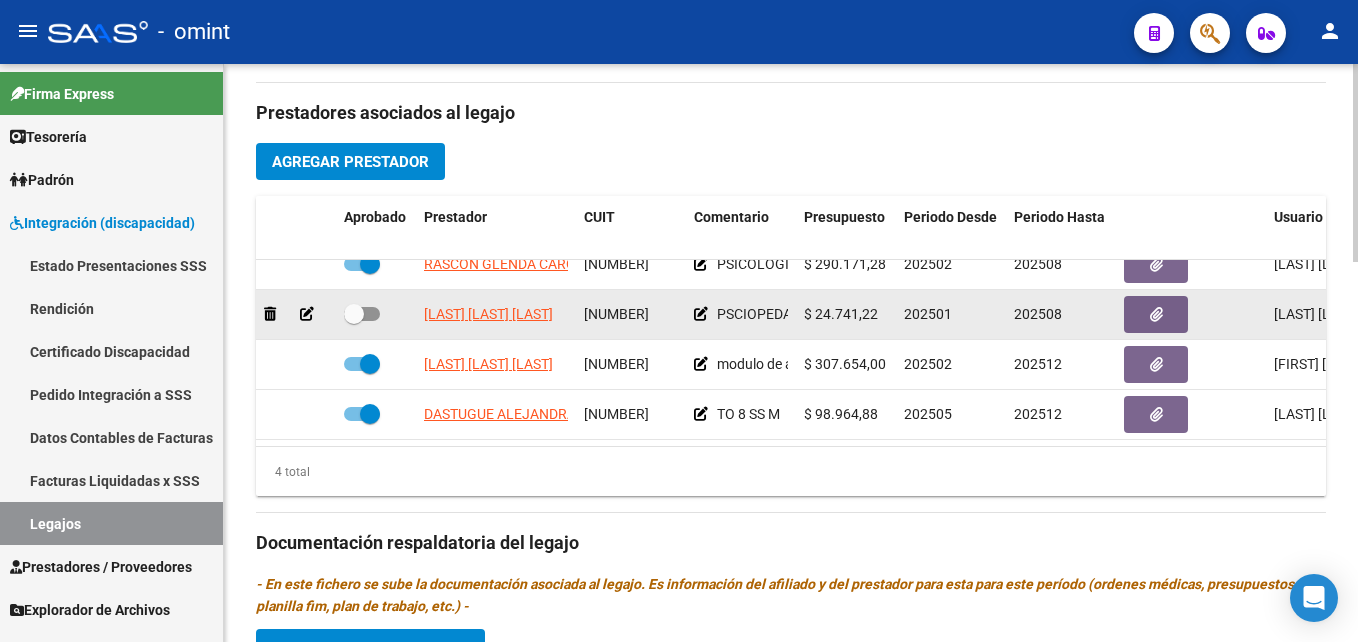 scroll, scrollTop: 36, scrollLeft: 0, axis: vertical 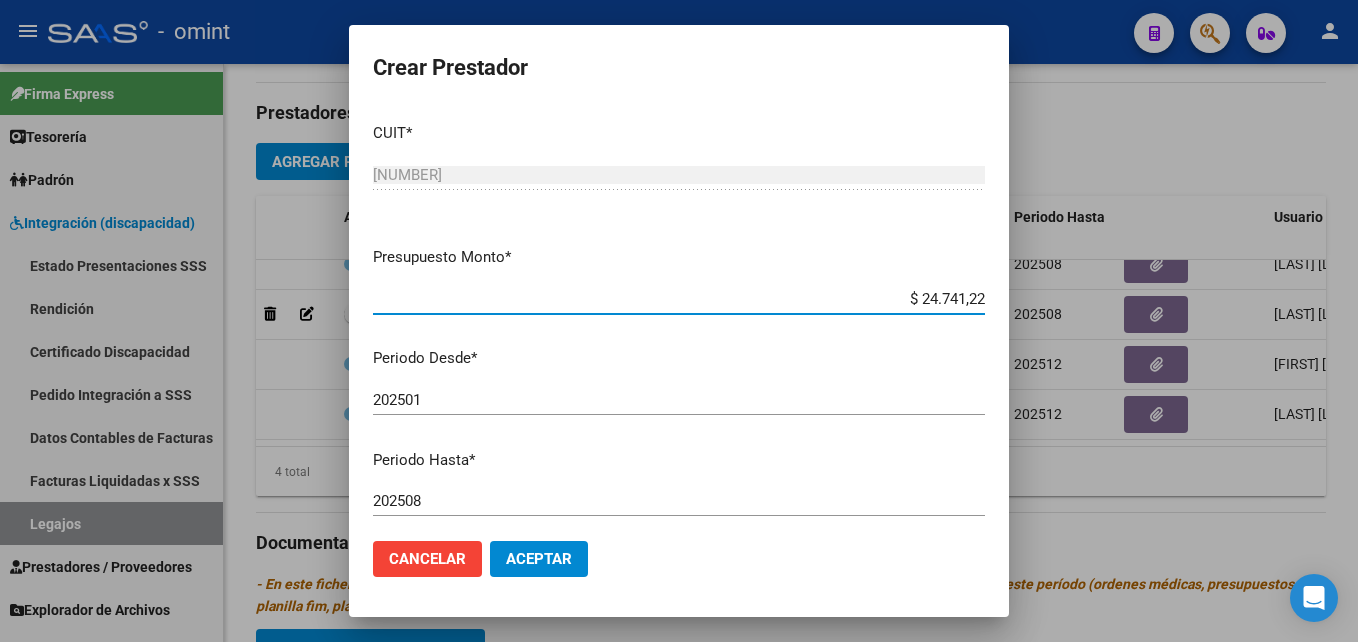 click on "202508" at bounding box center (679, 501) 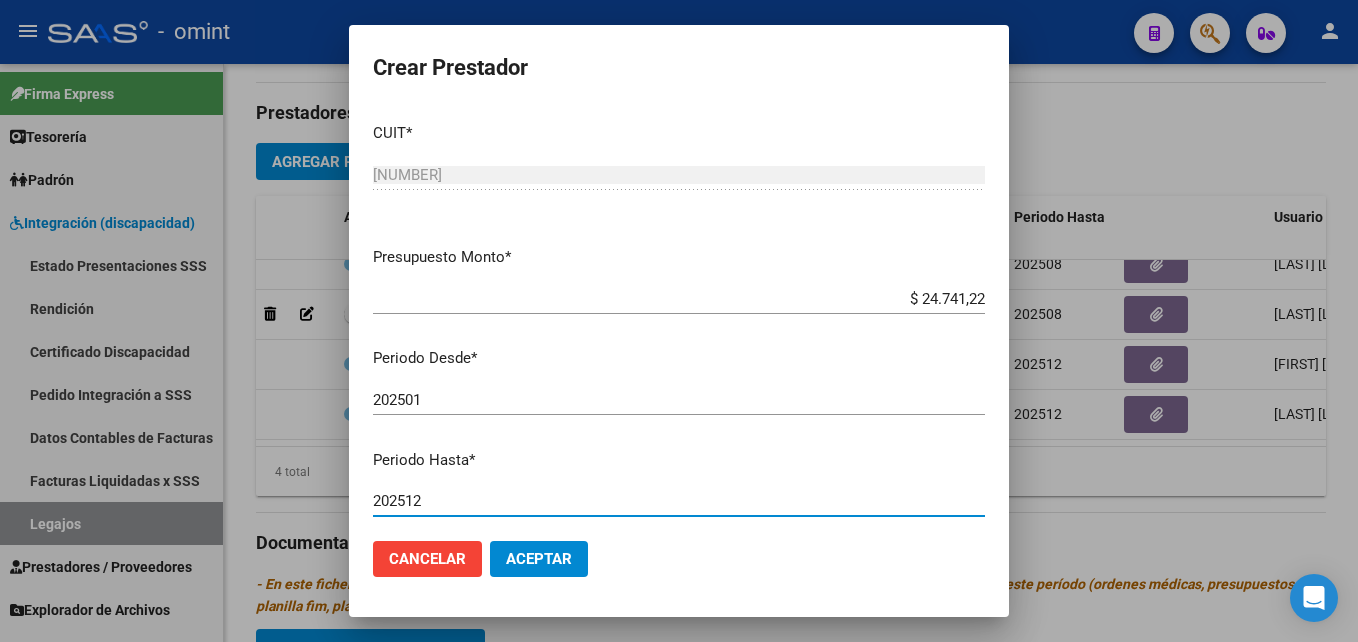 type on "202512" 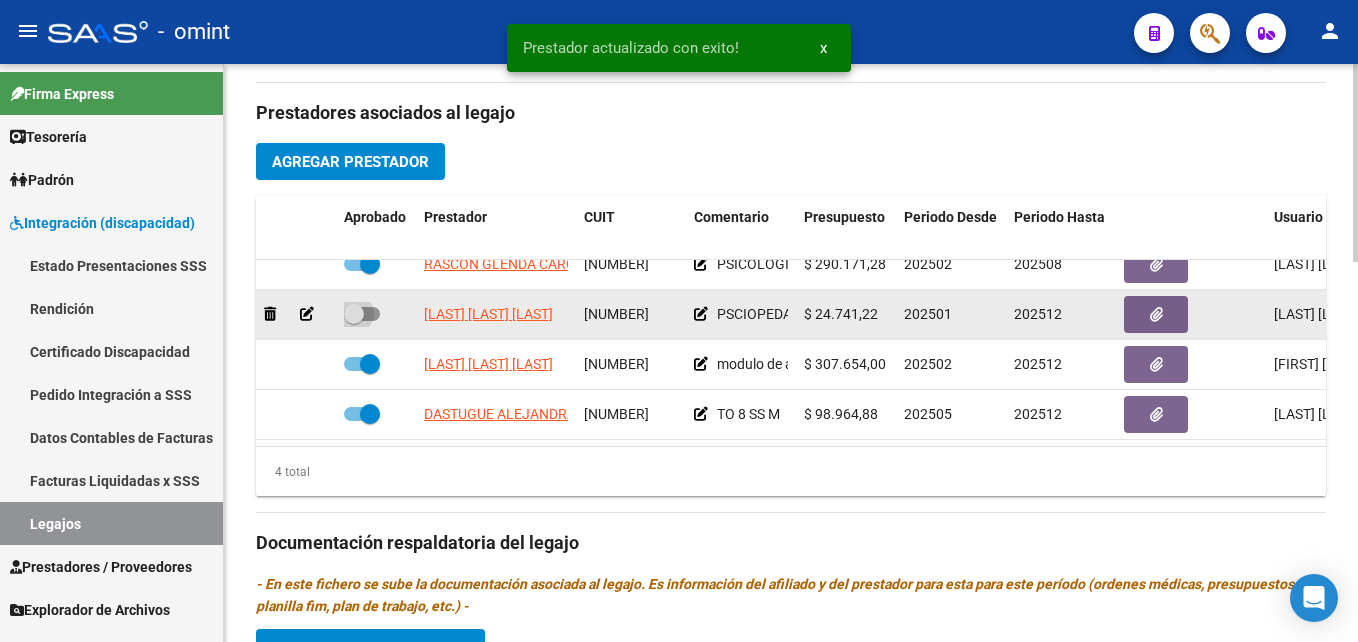 click at bounding box center (354, 314) 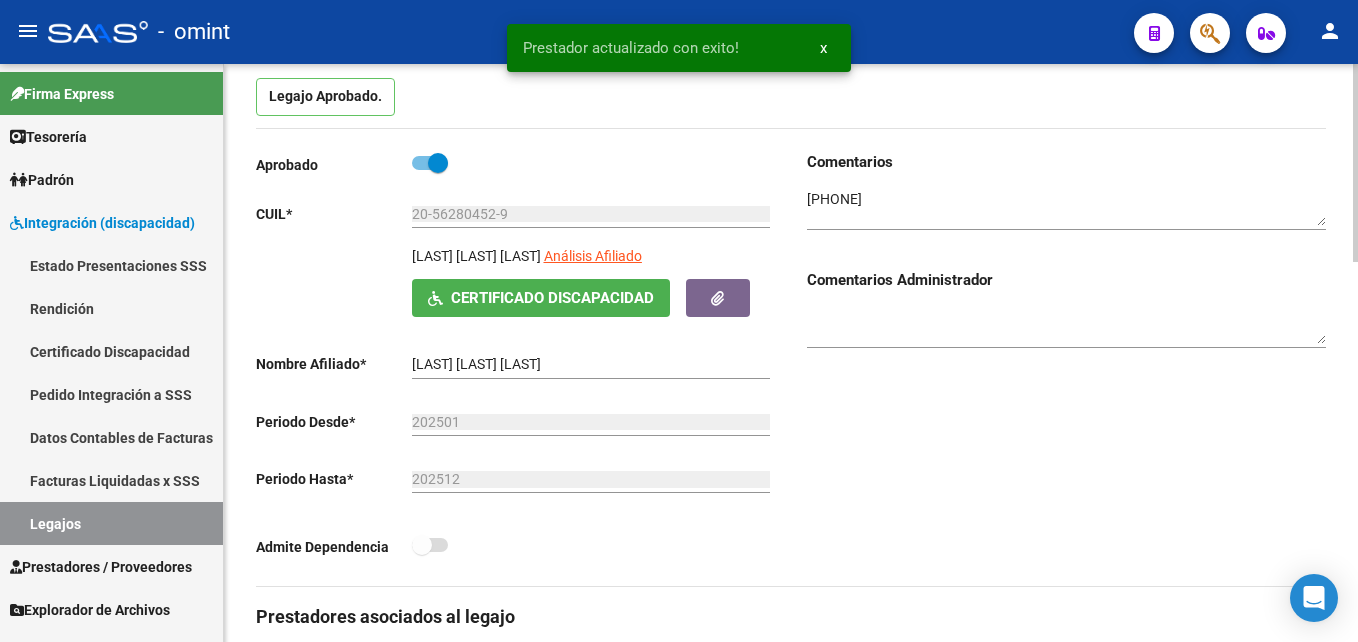 scroll, scrollTop: 0, scrollLeft: 0, axis: both 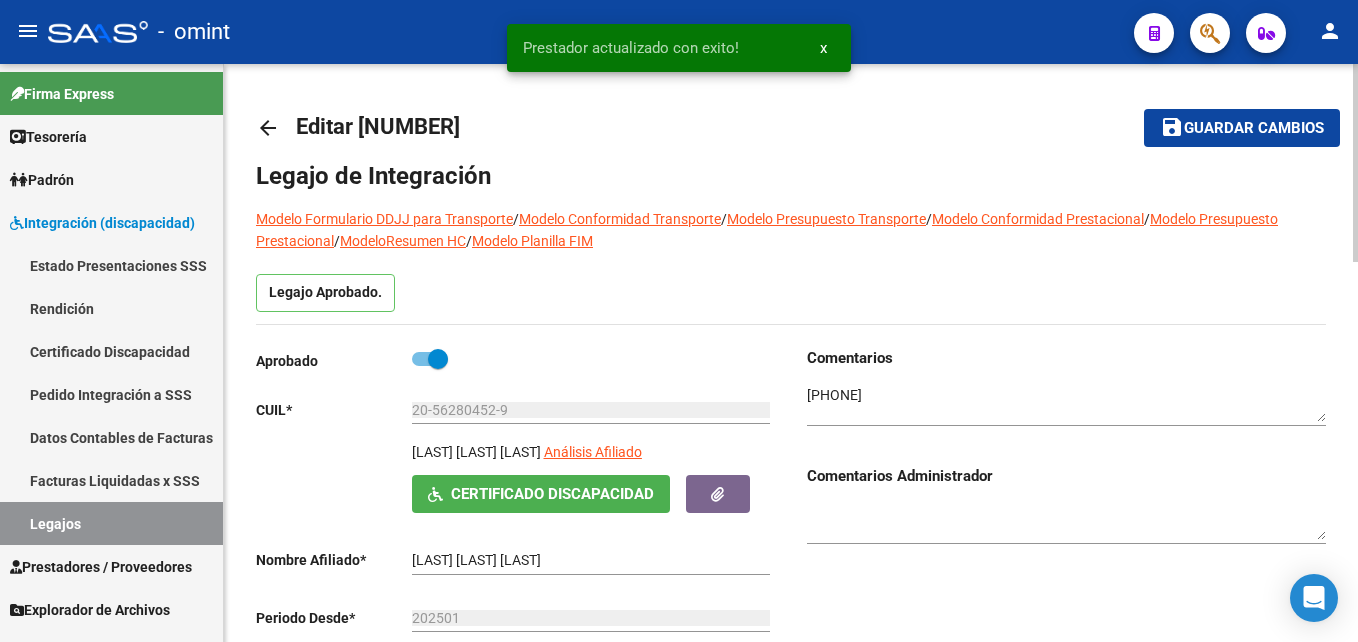 click on "save Guardar cambios" 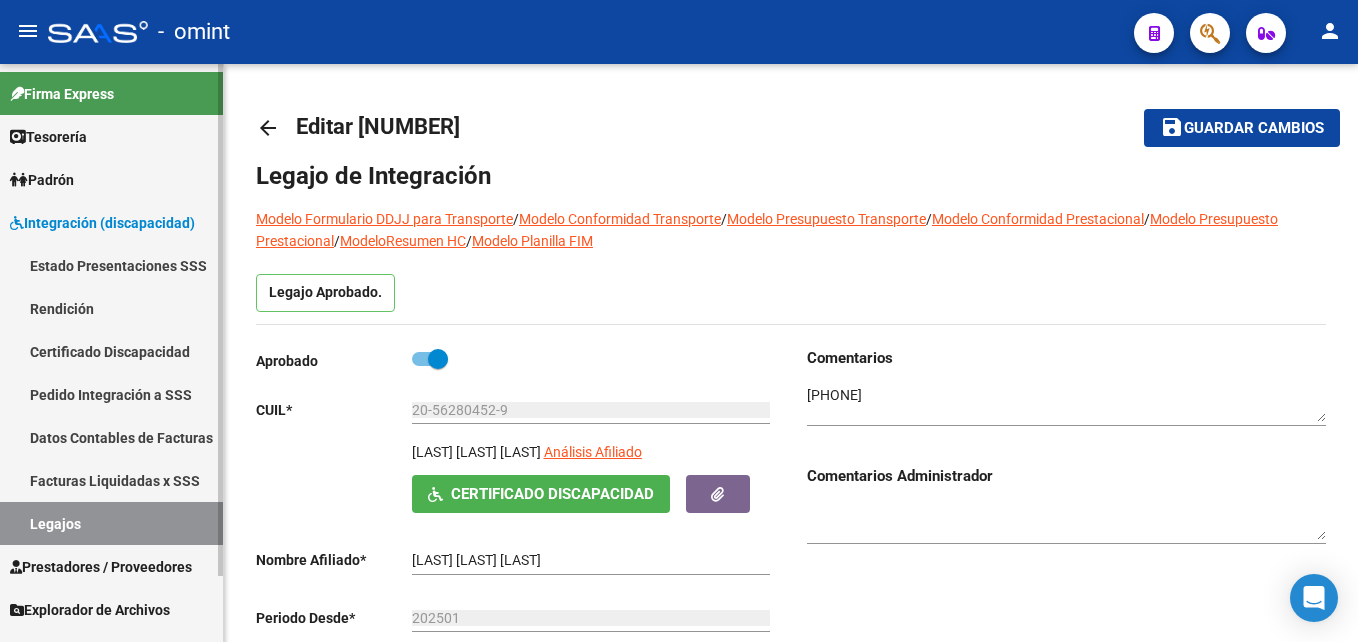 click on "Legajos" at bounding box center (111, 523) 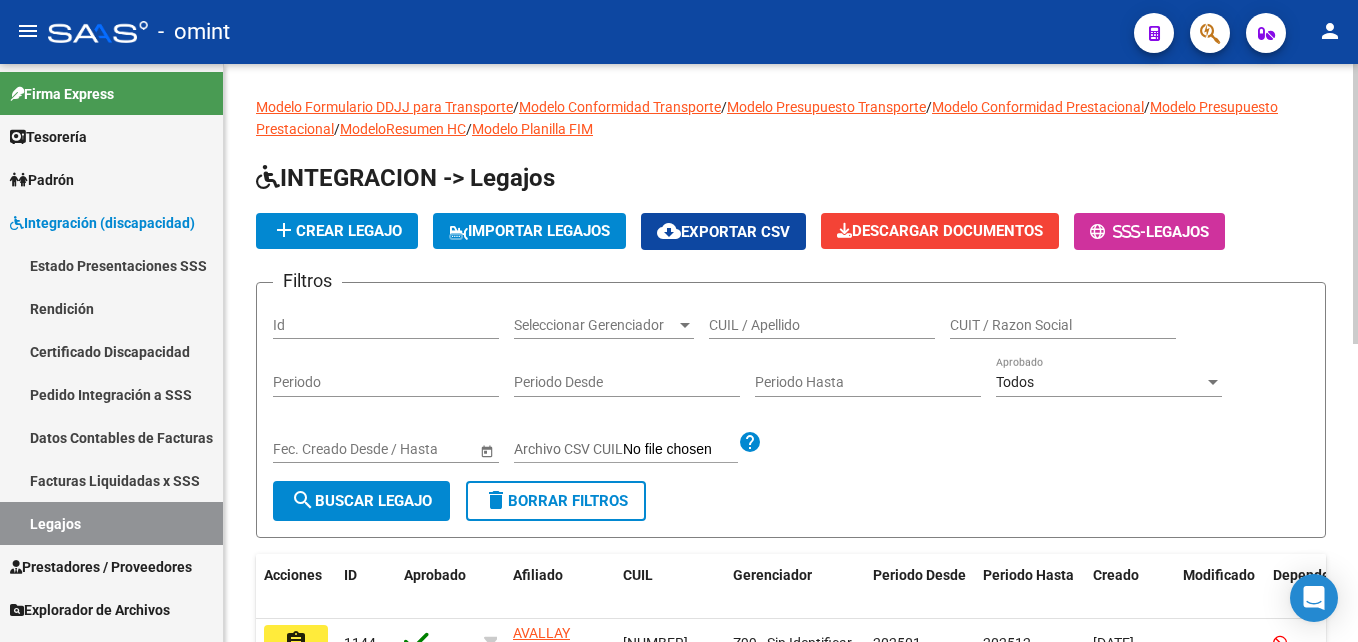 click on "CUIL / Apellido" 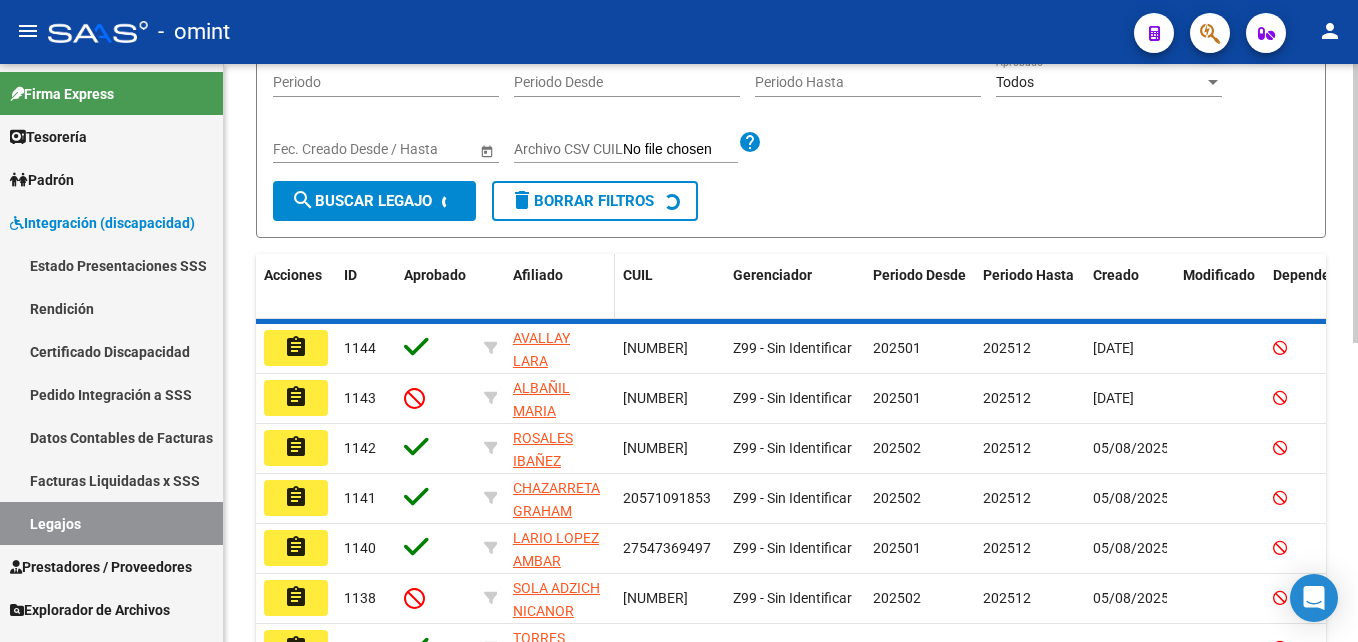 scroll, scrollTop: 165, scrollLeft: 0, axis: vertical 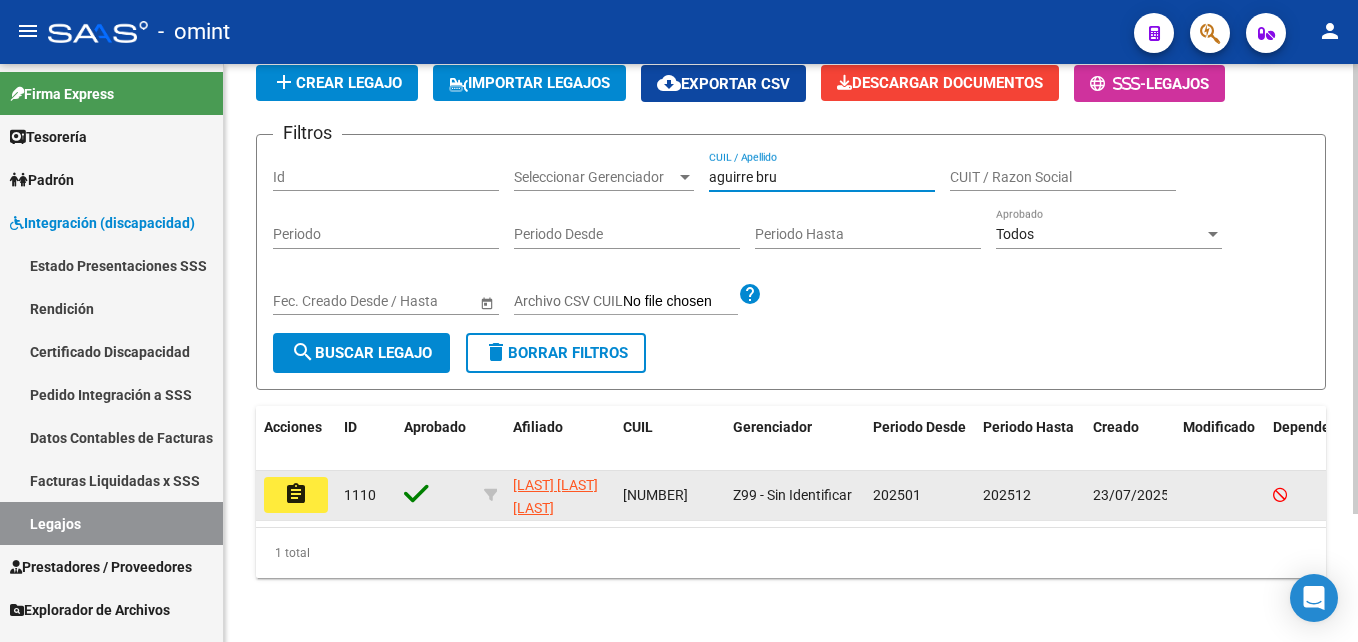 type on "aguirre bru" 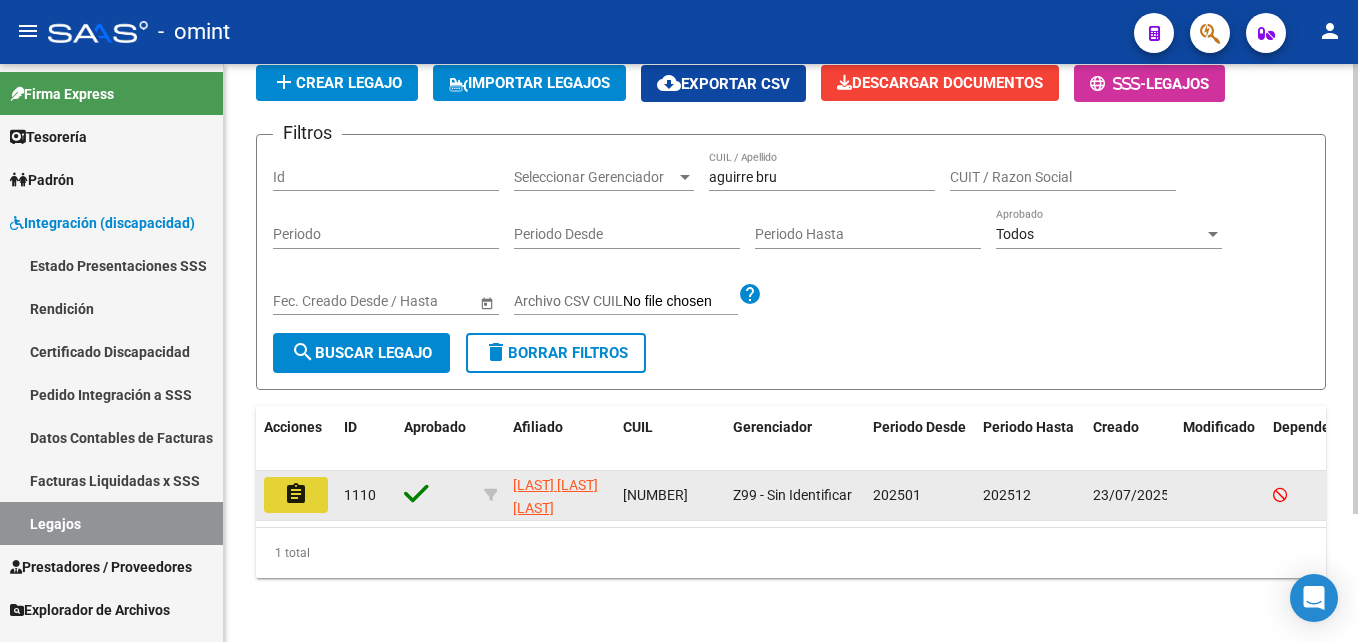 click on "assignment" 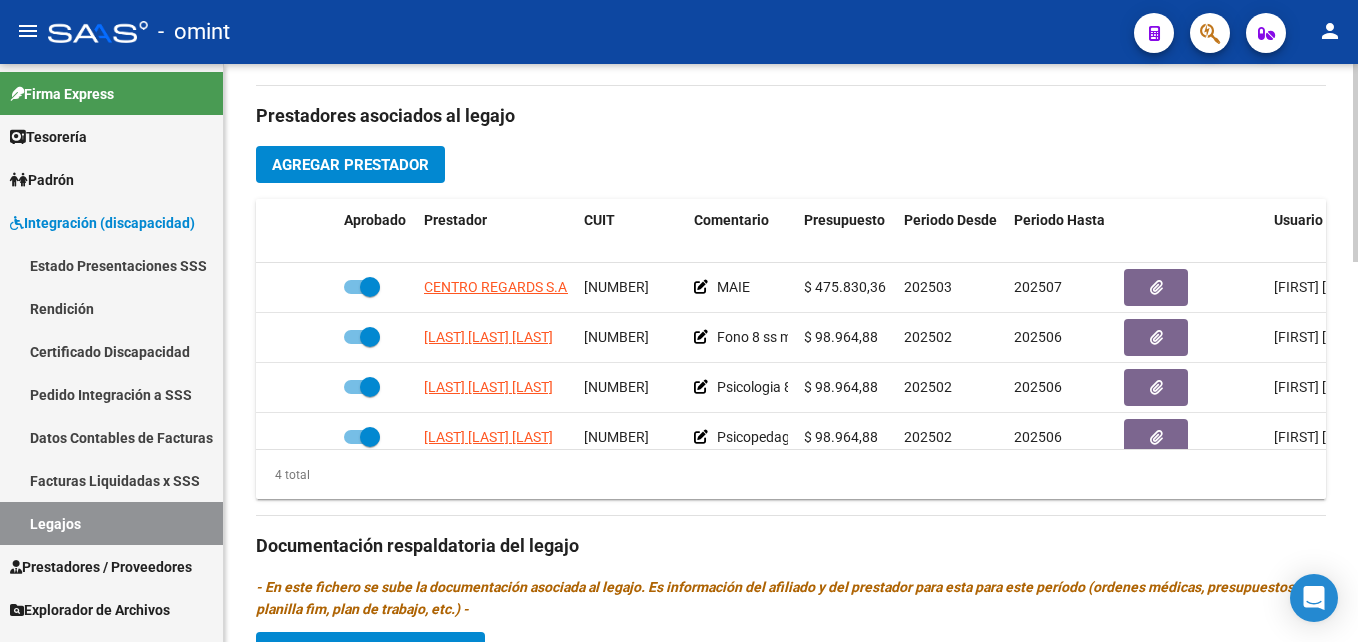 scroll, scrollTop: 700, scrollLeft: 0, axis: vertical 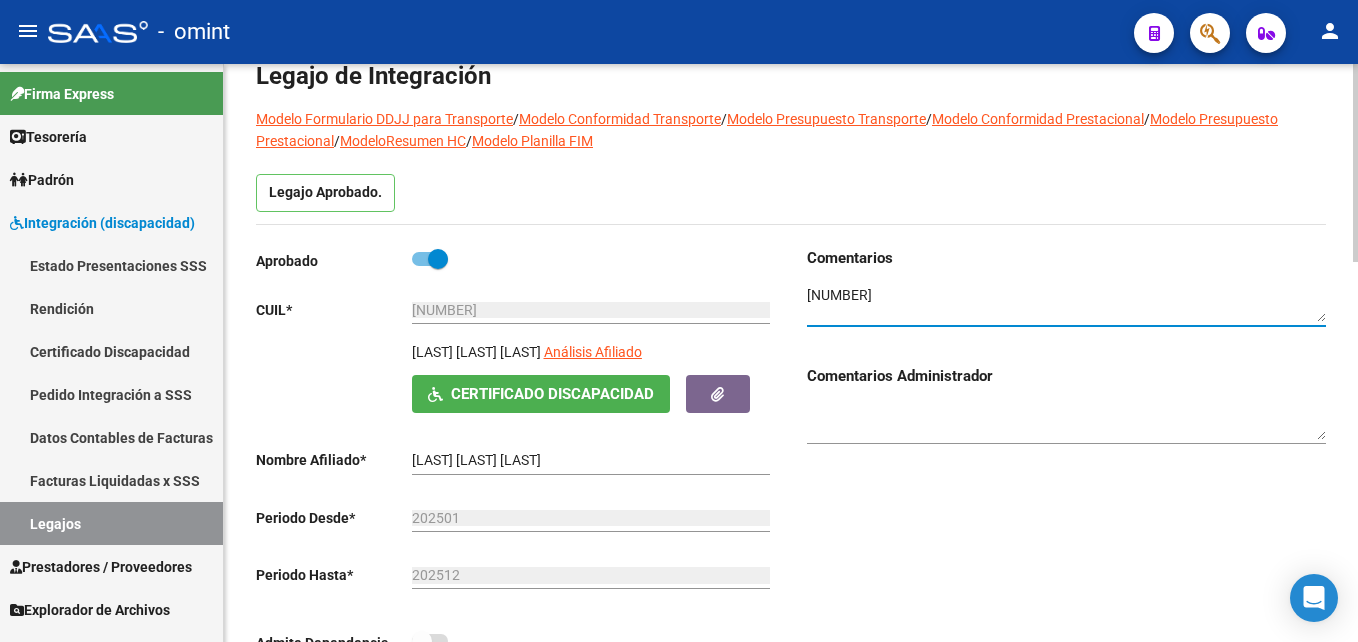 click at bounding box center (1066, 304) 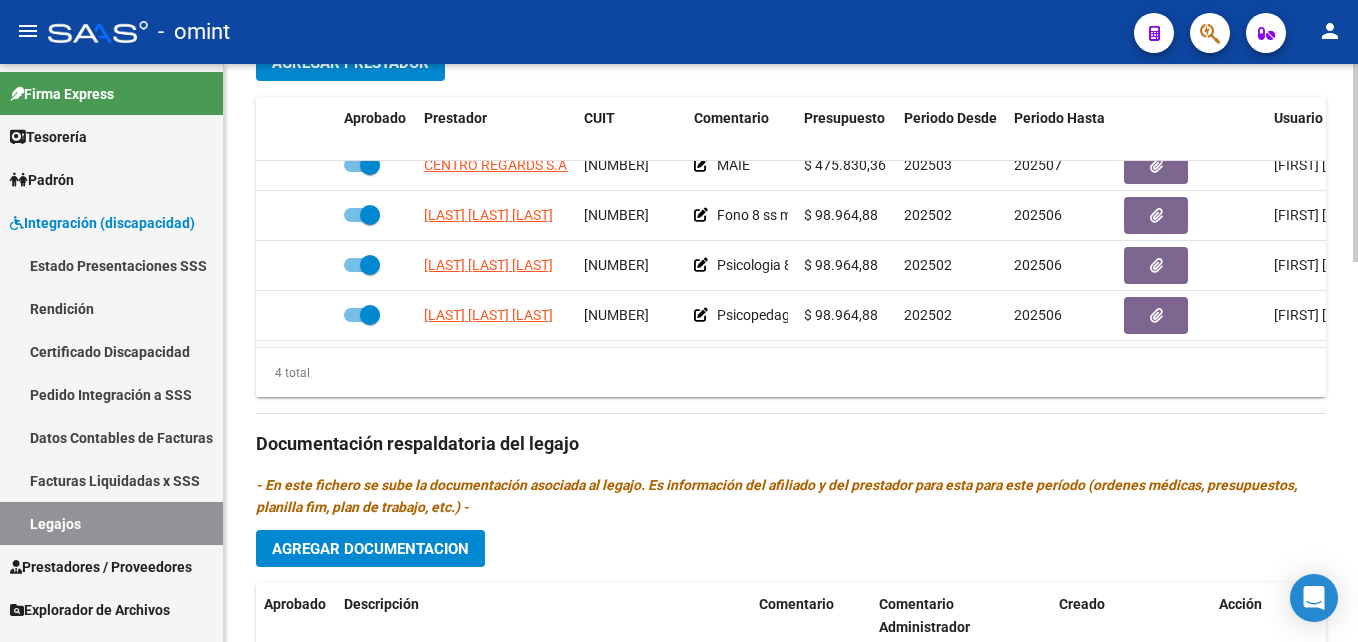 scroll, scrollTop: 800, scrollLeft: 0, axis: vertical 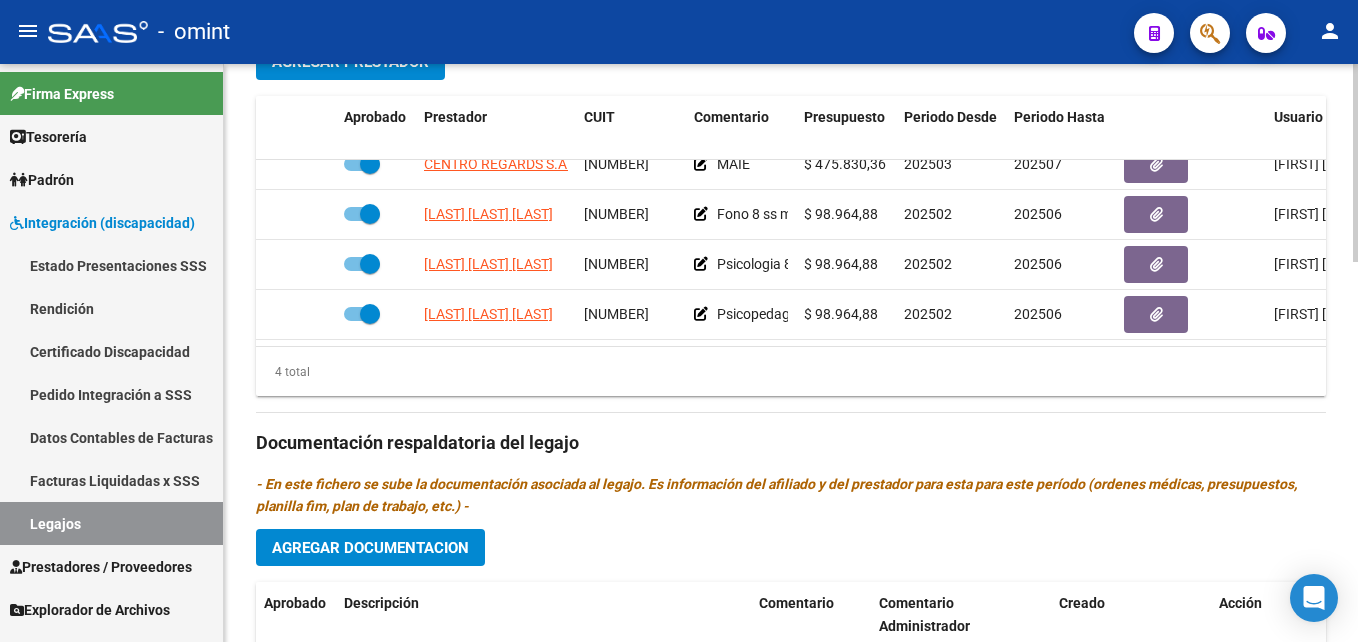 click on "Agregar Documentacion" 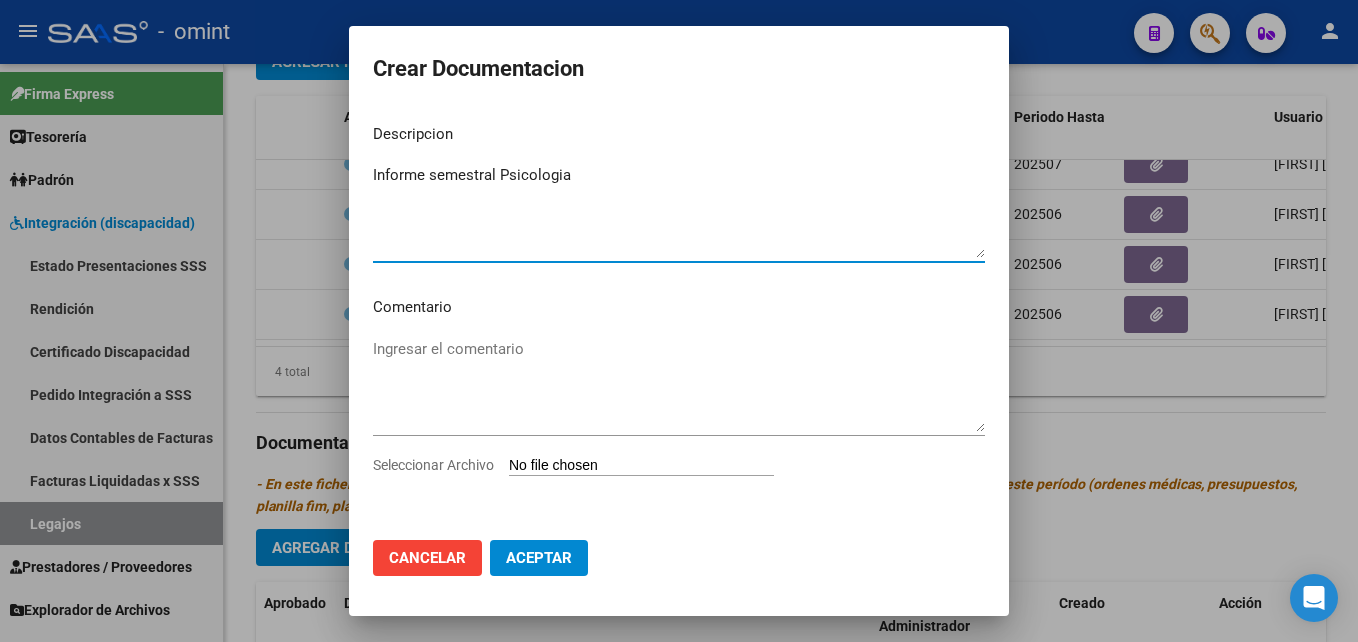 type on "Informe semestral Psicologia" 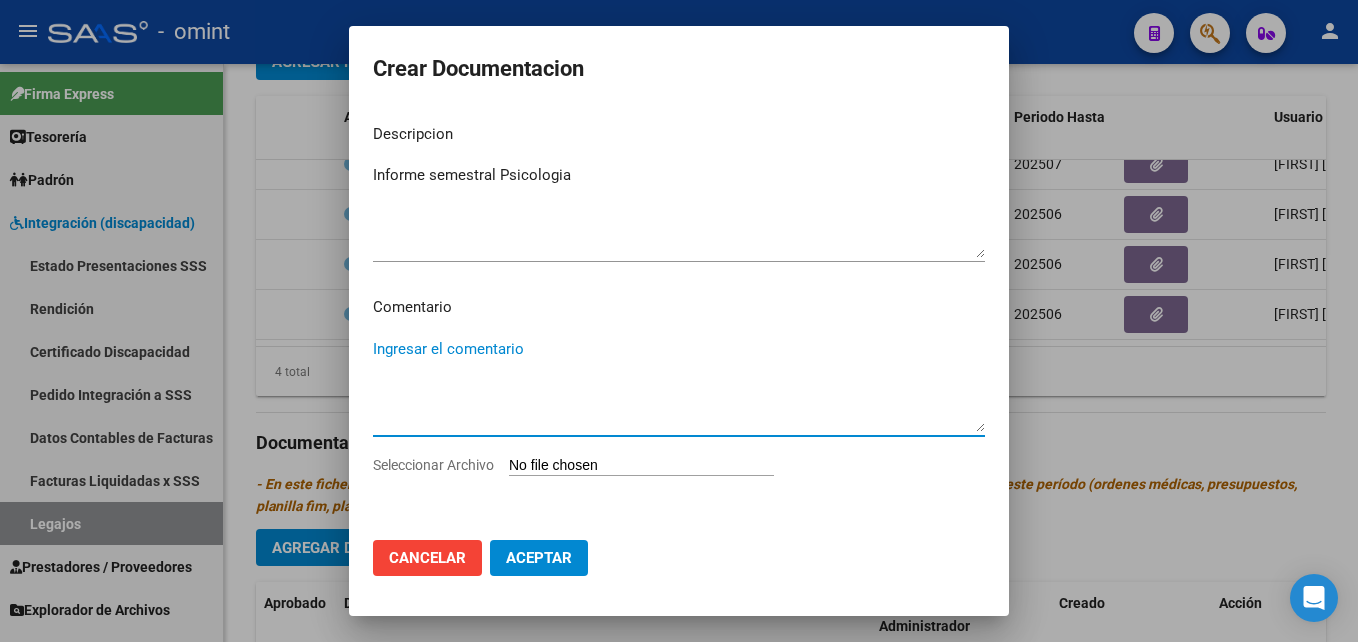 click on "Seleccionar Archivo" at bounding box center [641, 466] 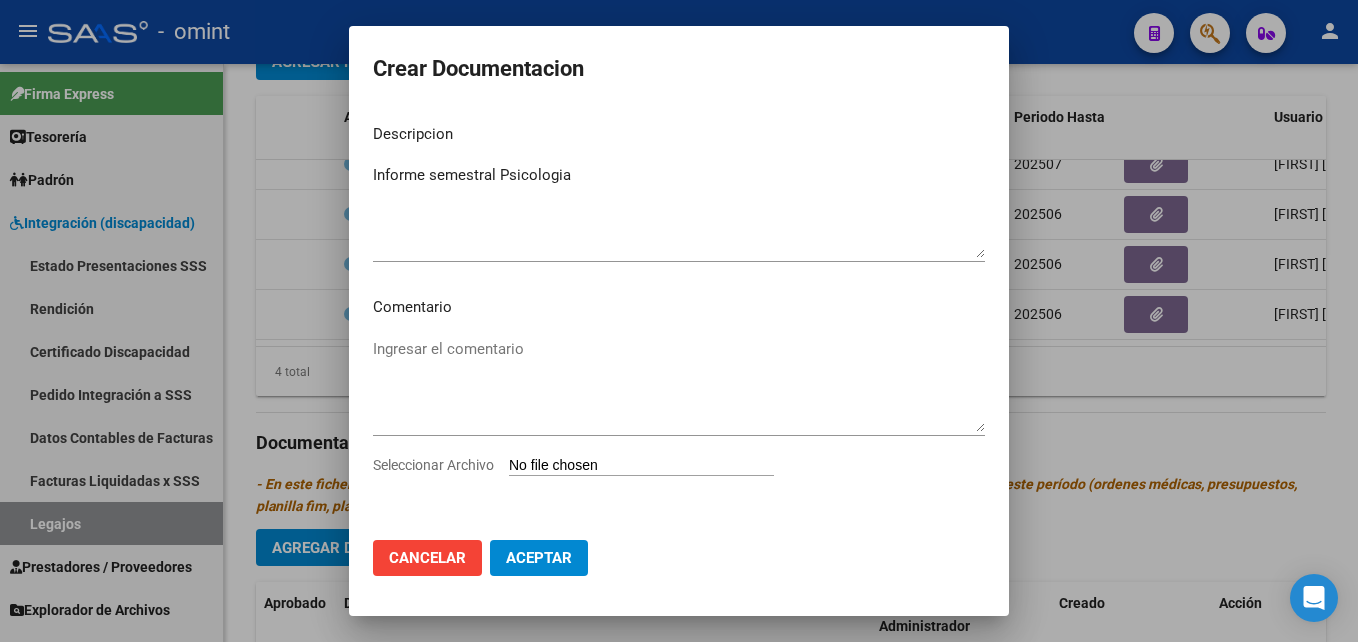 type on "C:\fakepath\Informe semestral Psicologia.pdf" 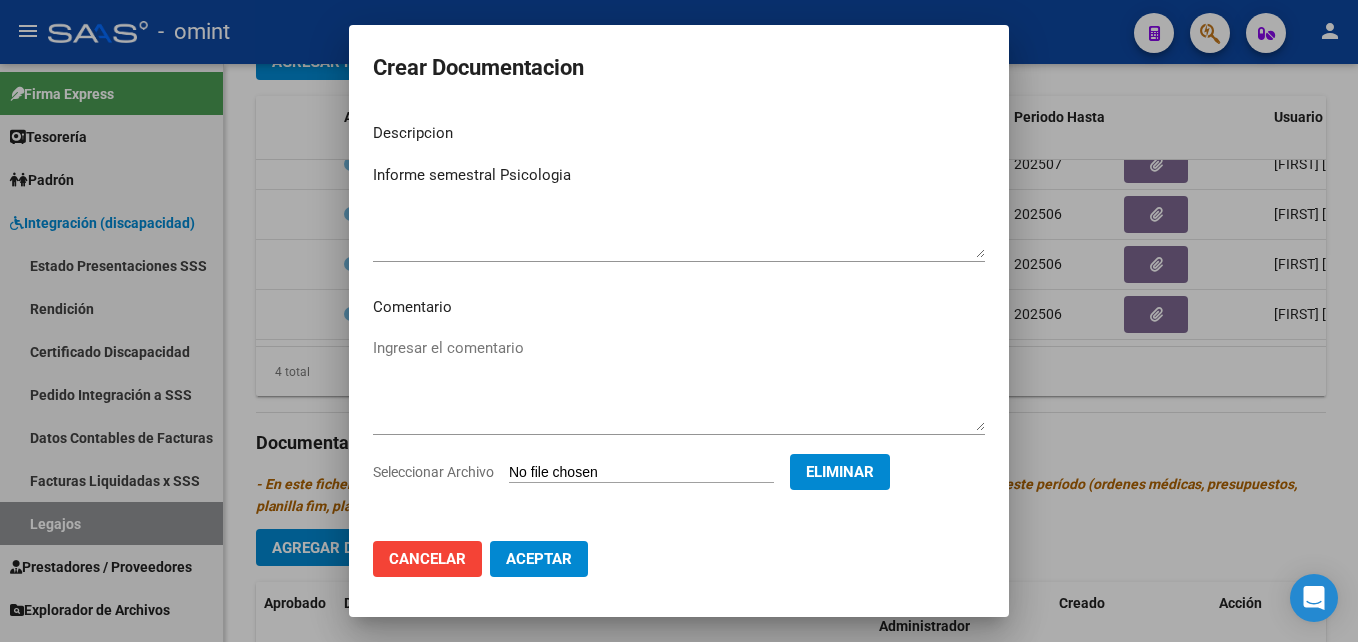 click on "Aceptar" 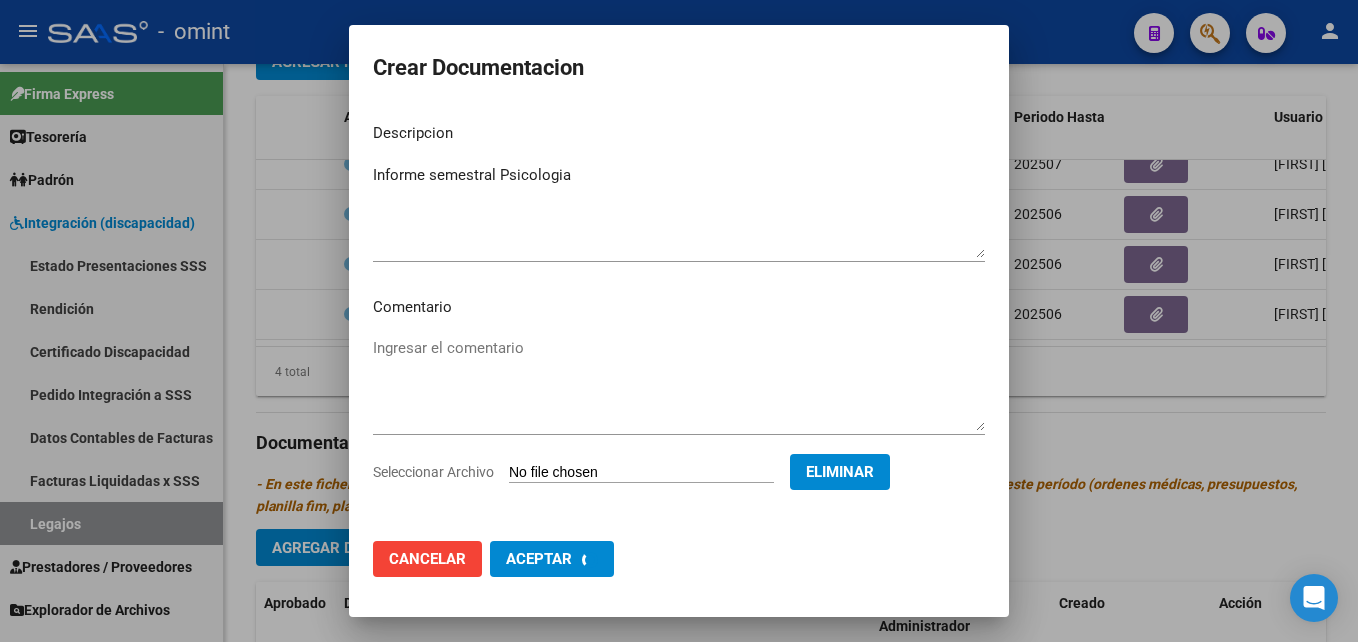checkbox on "false" 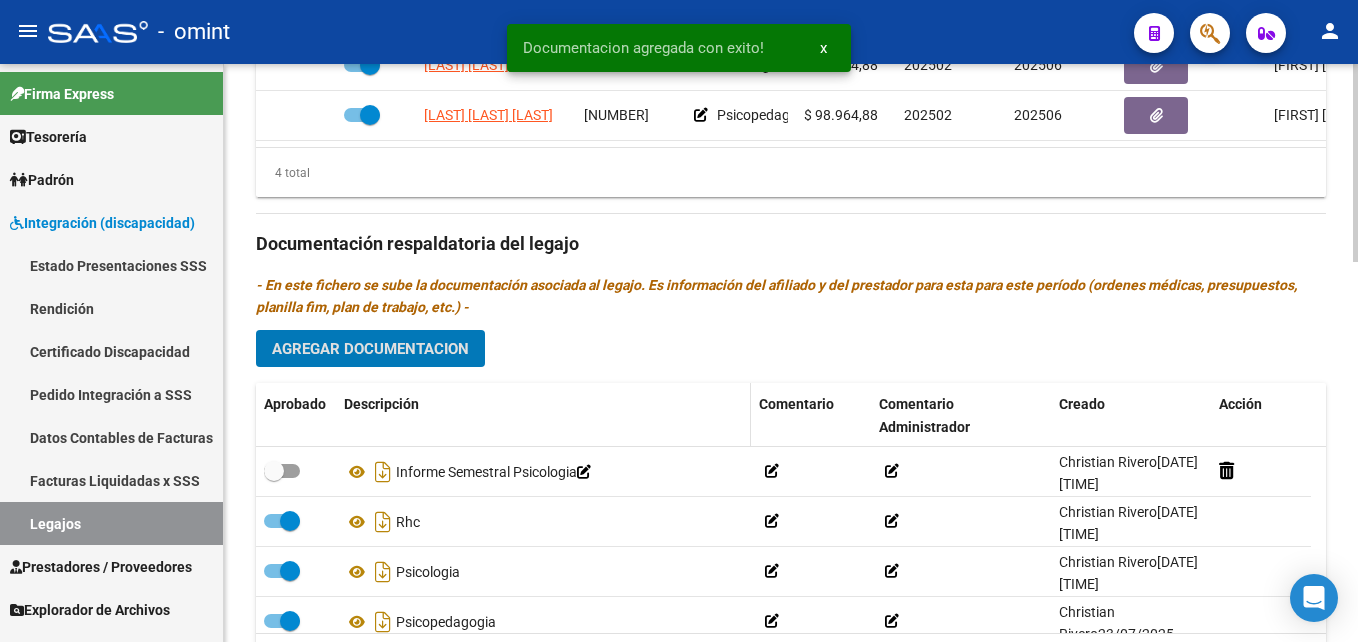 scroll, scrollTop: 1000, scrollLeft: 0, axis: vertical 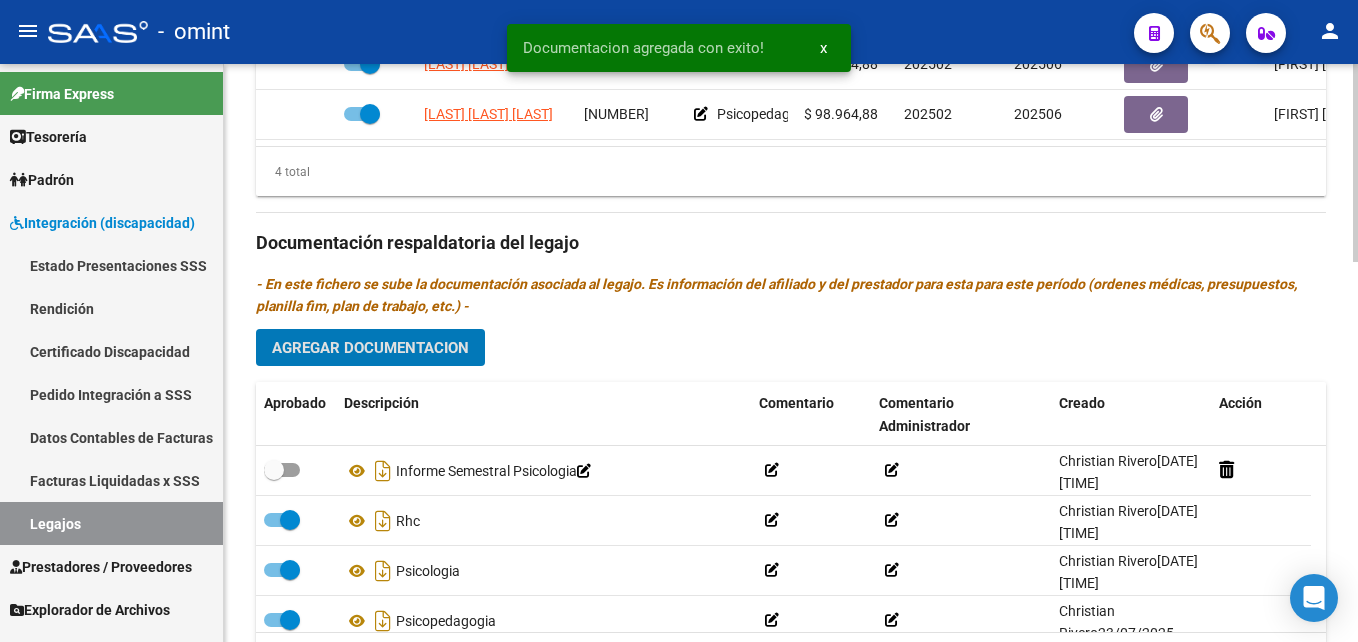 click on "Agregar Documentacion" 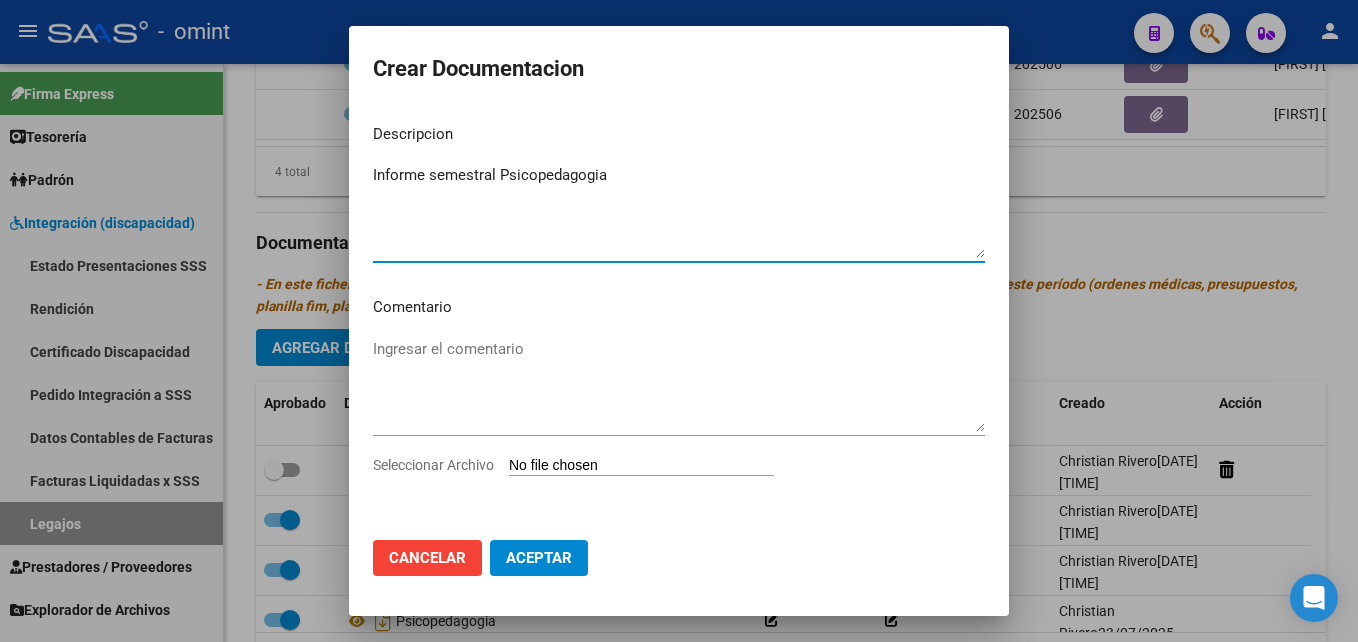 type on "Informe semestral Psicopedagogia" 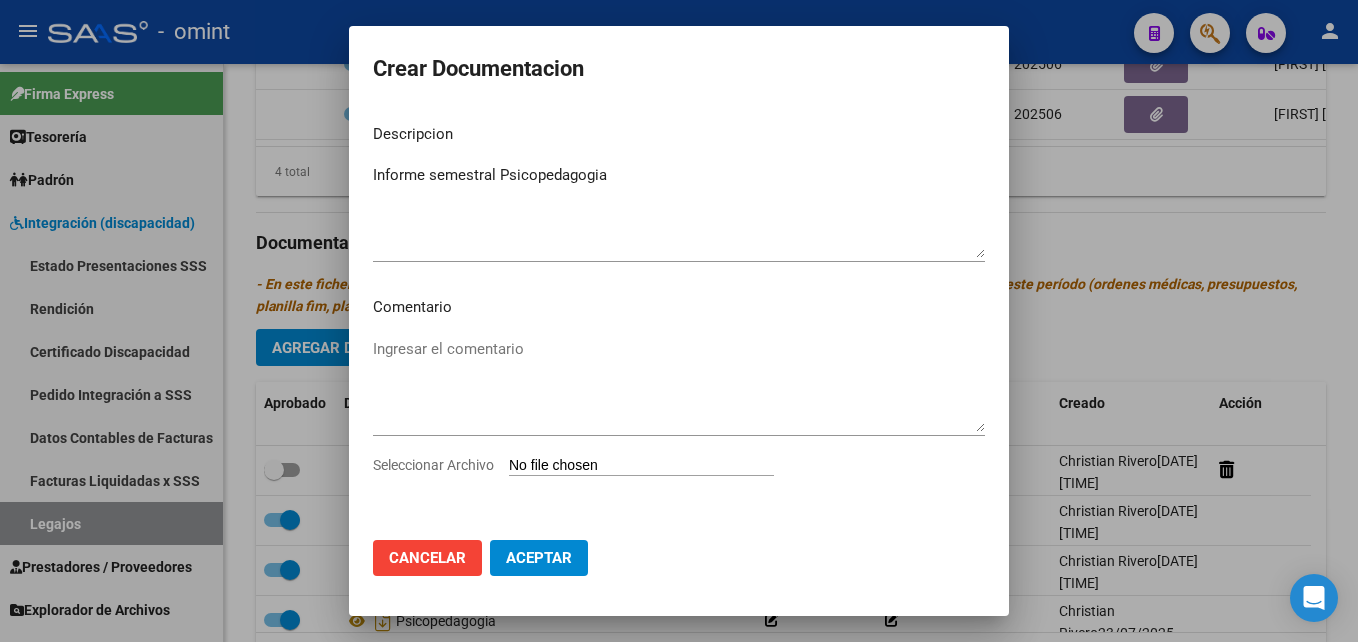type on "C:\fakepath\Informe semestral Psicopedagogia.pdf" 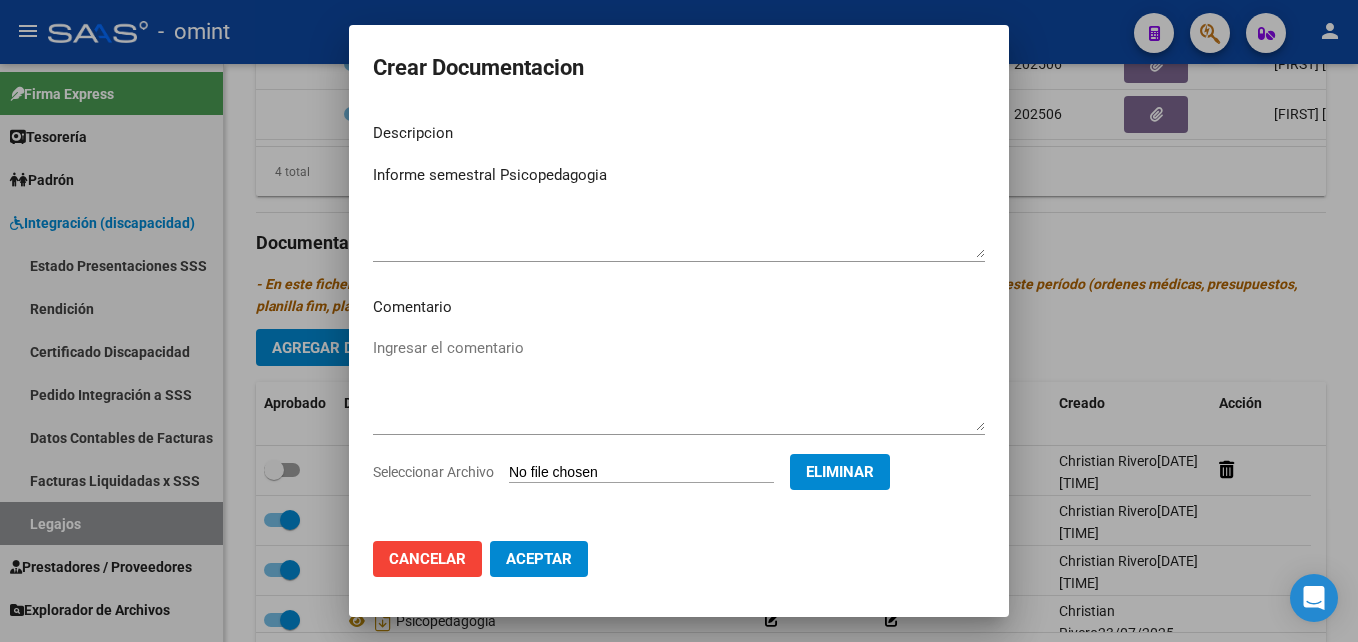 click on "Aceptar" 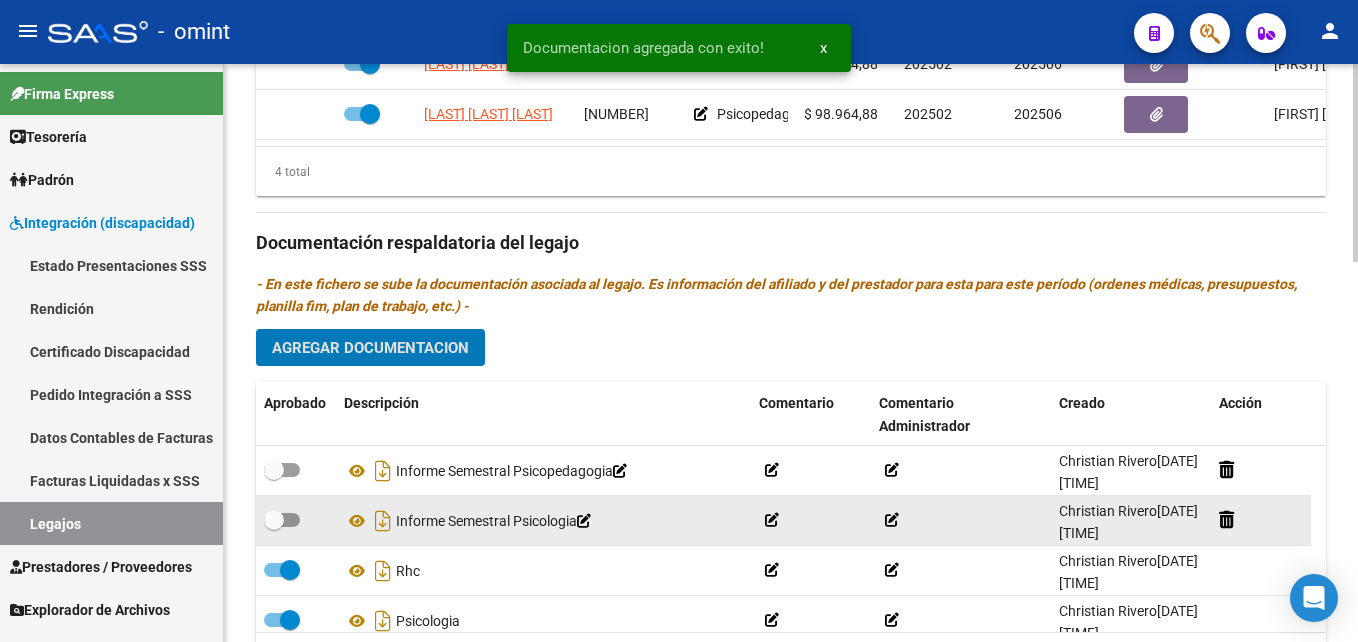 click at bounding box center (282, 520) 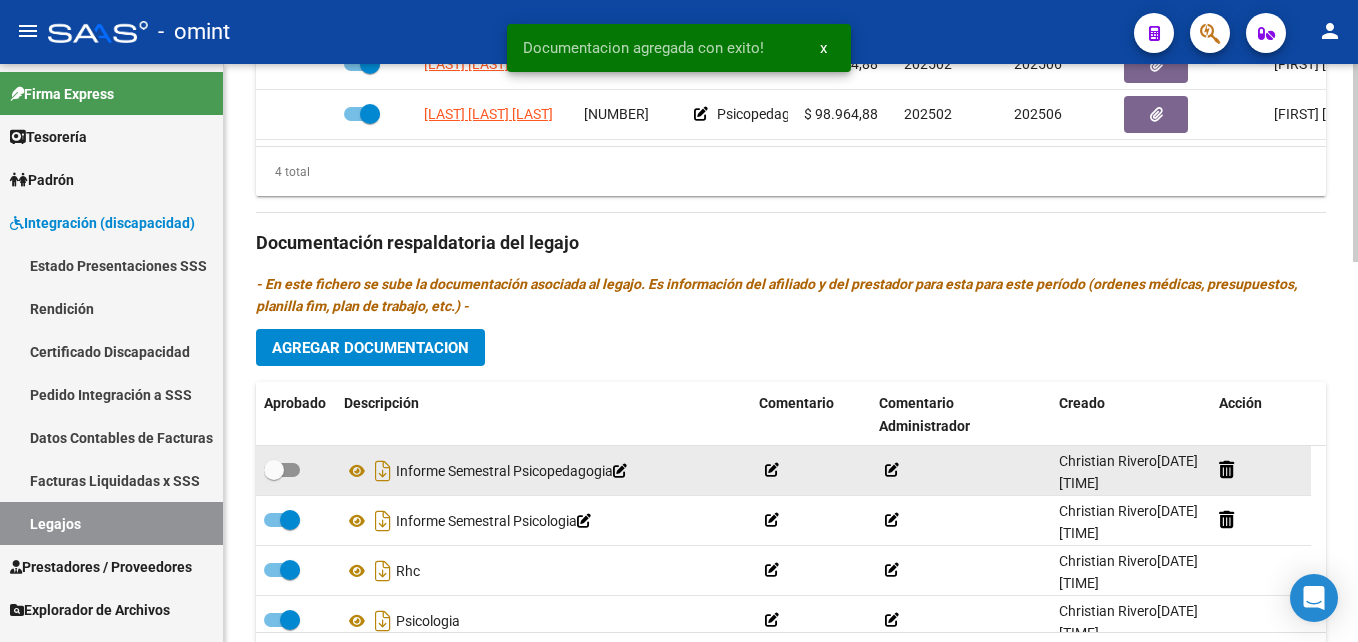 click at bounding box center [274, 470] 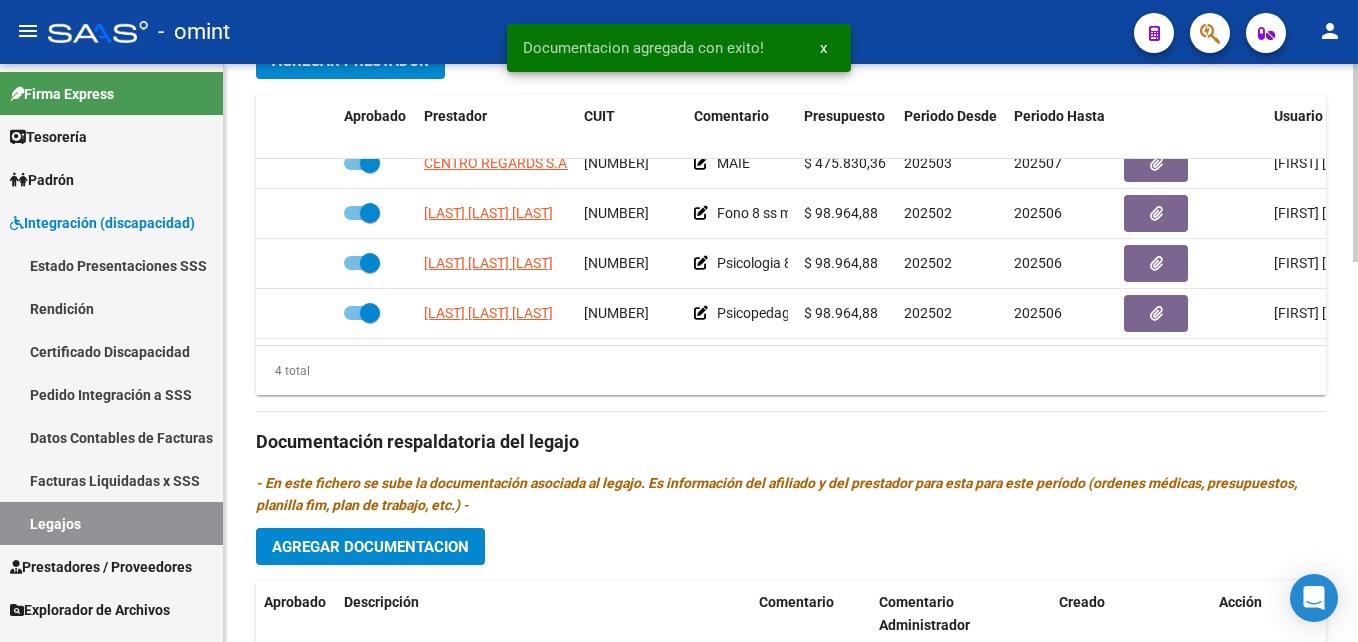 scroll, scrollTop: 800, scrollLeft: 0, axis: vertical 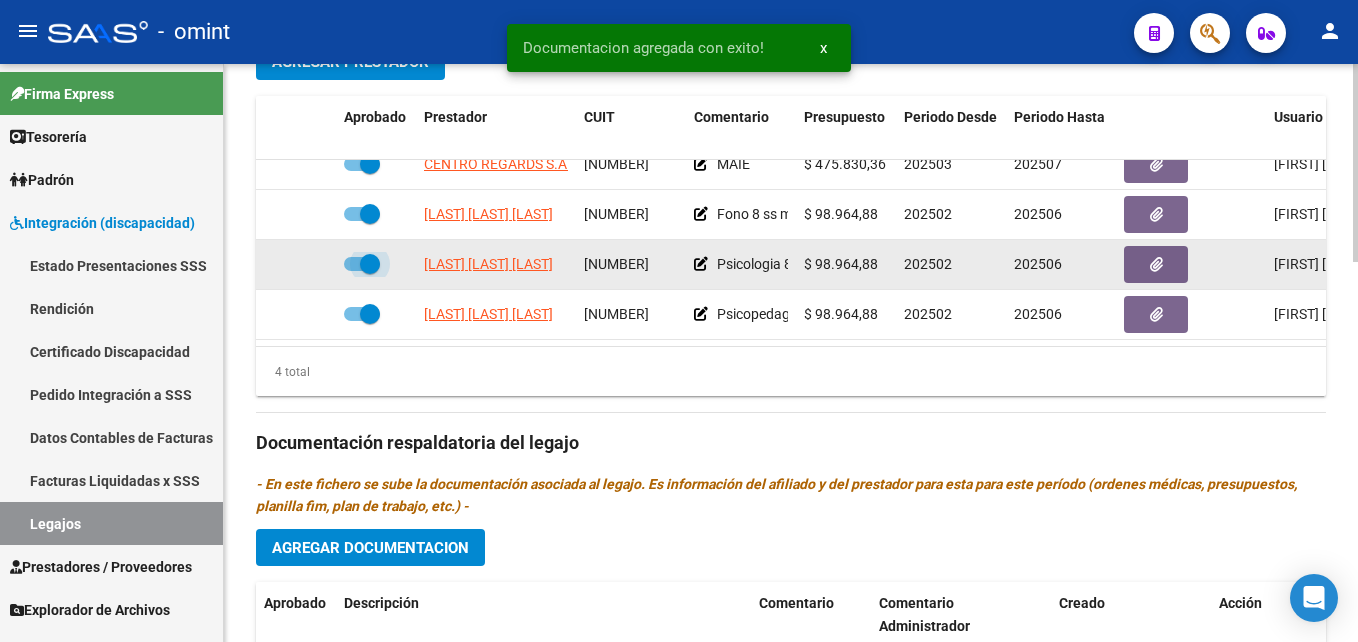 click at bounding box center [362, 264] 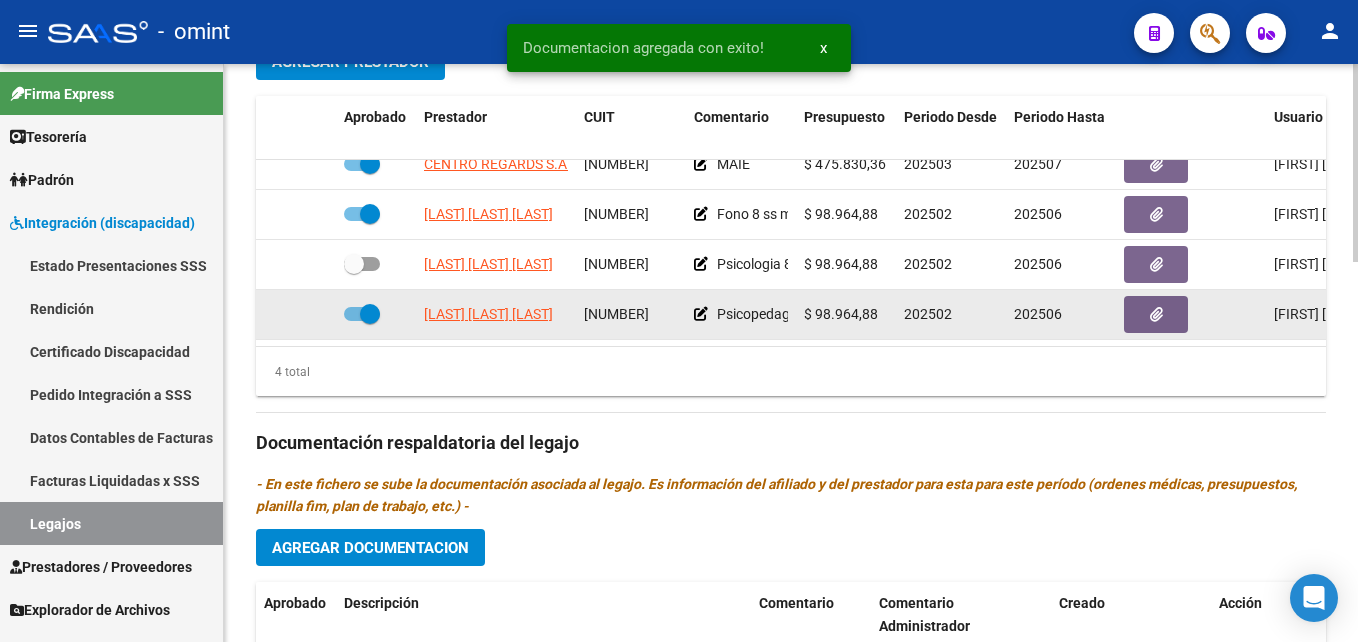 click at bounding box center [370, 314] 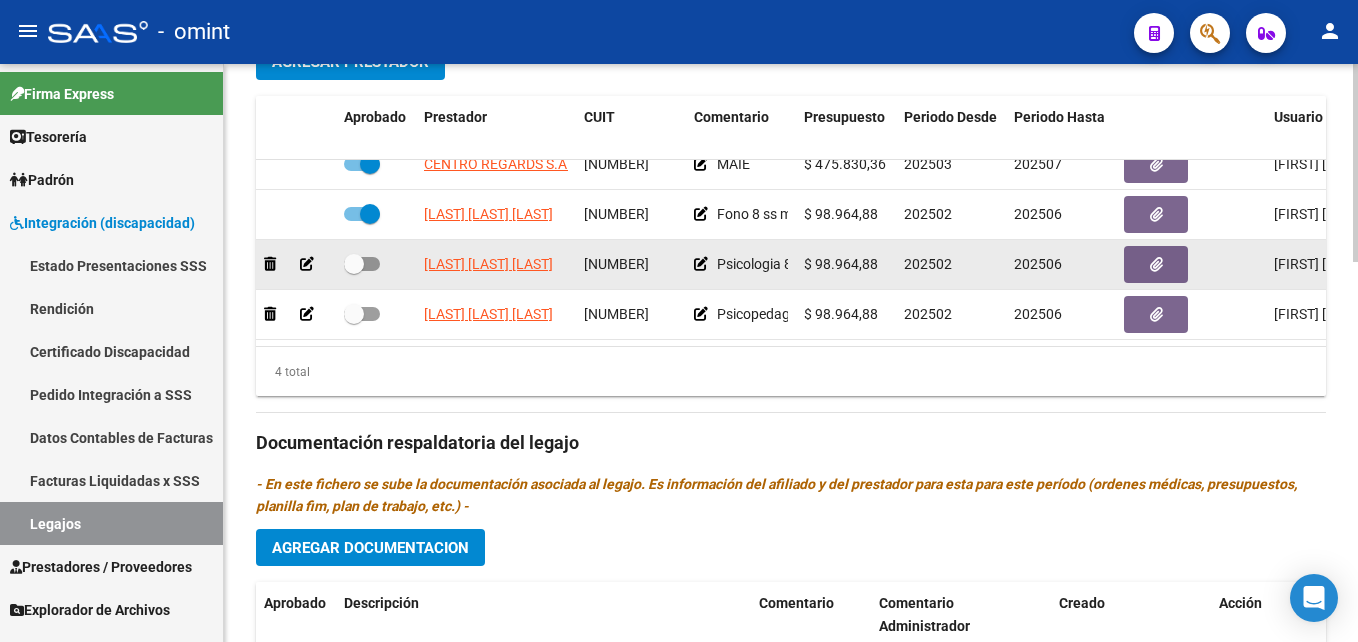 click 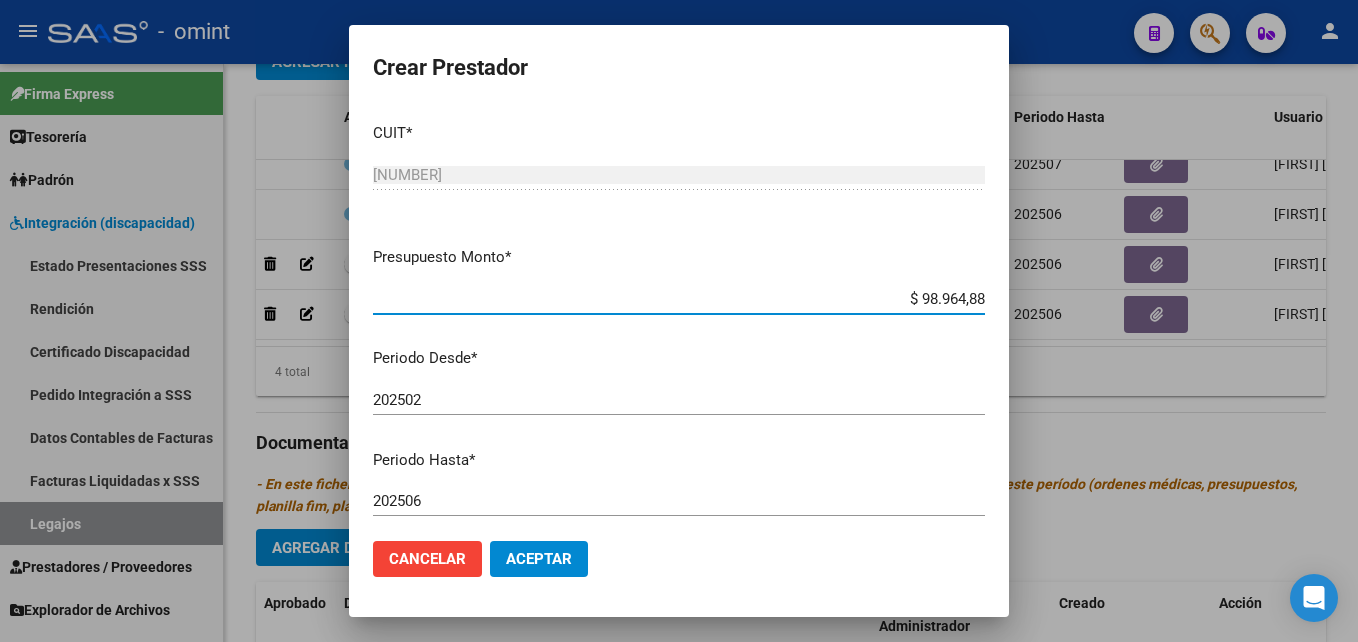 click on "202506" at bounding box center (679, 501) 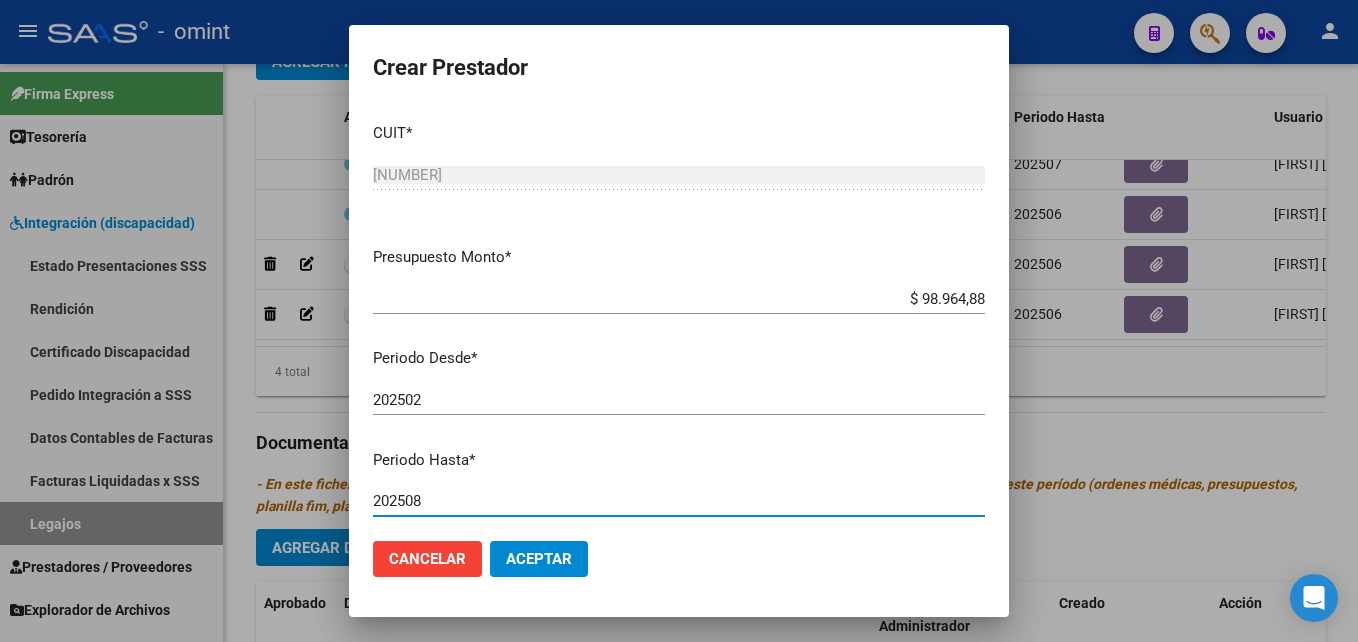 type on "202508" 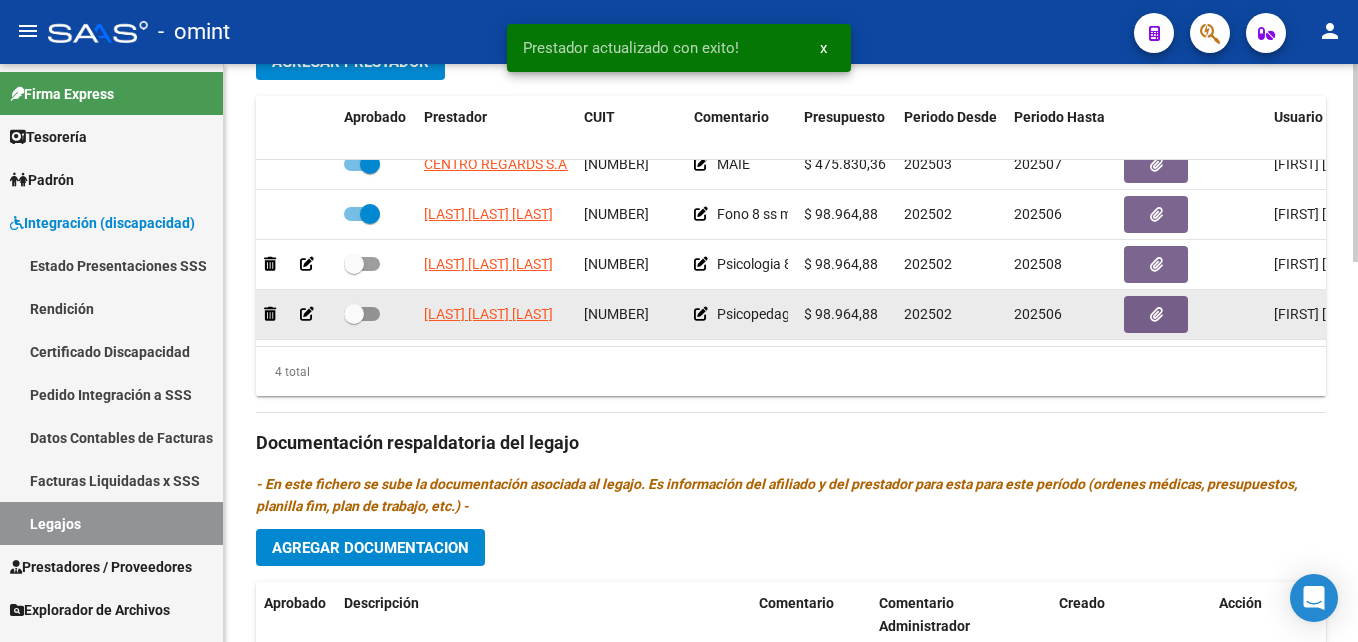 click 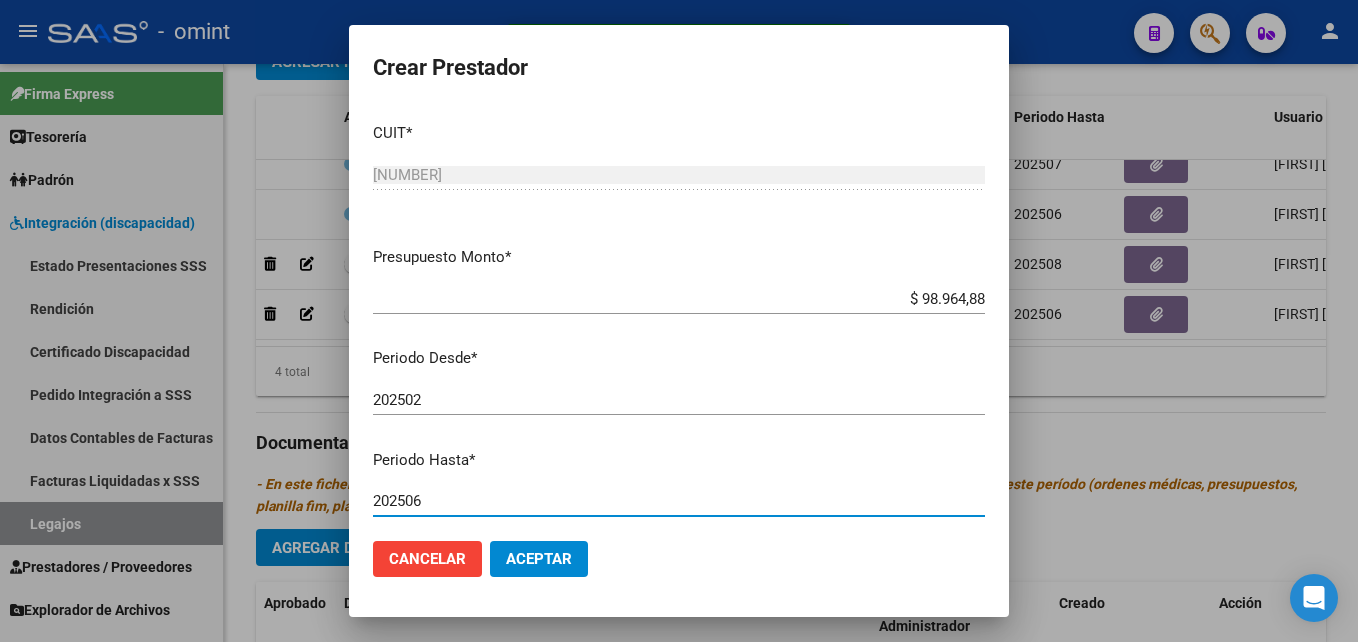 click on "202506" at bounding box center (679, 501) 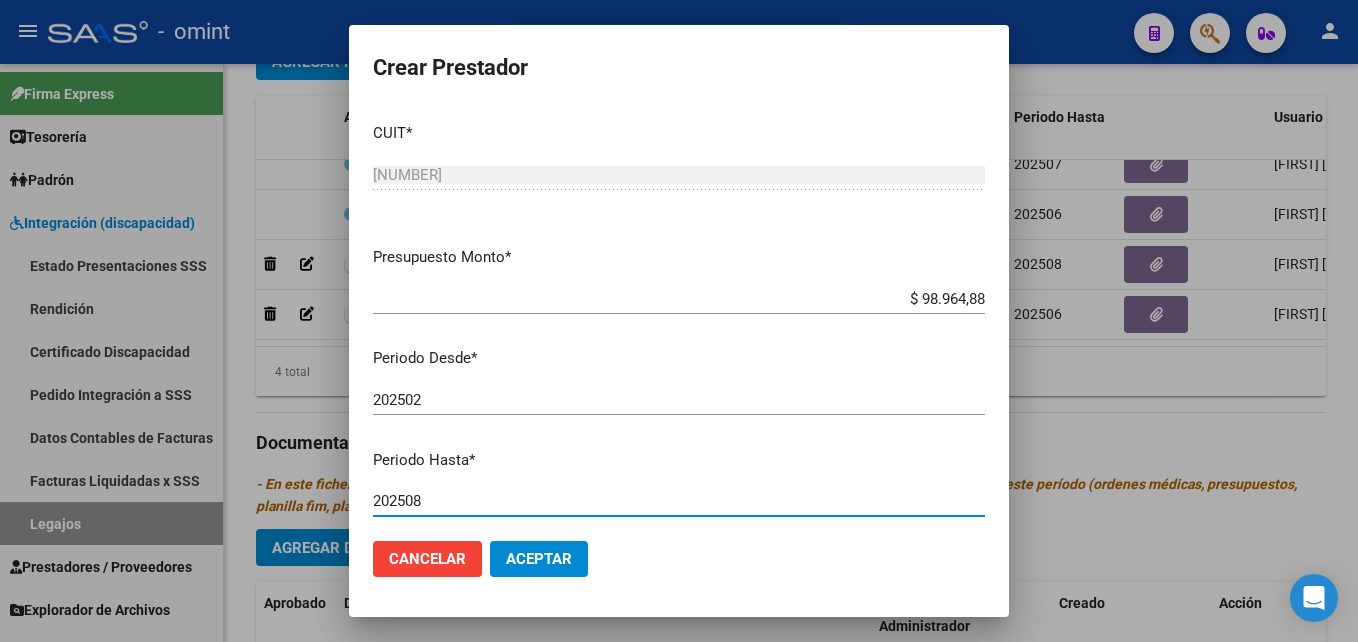 type on "202508" 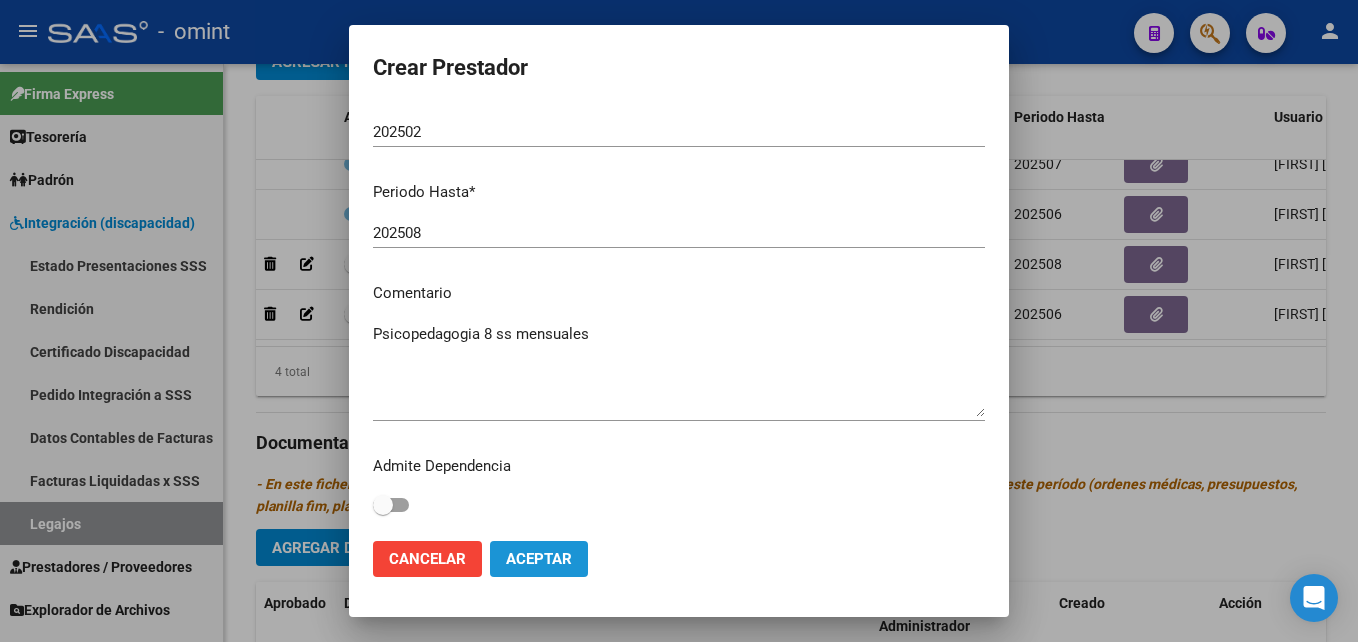 click on "Aceptar" 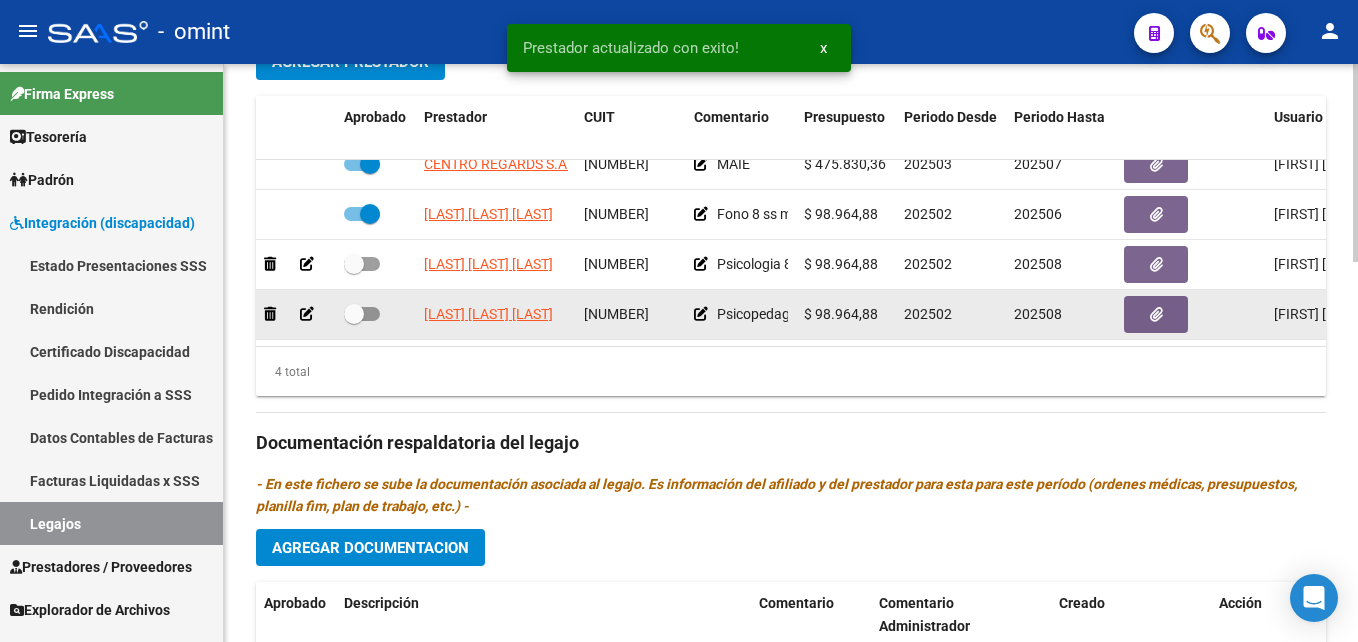 click at bounding box center (354, 314) 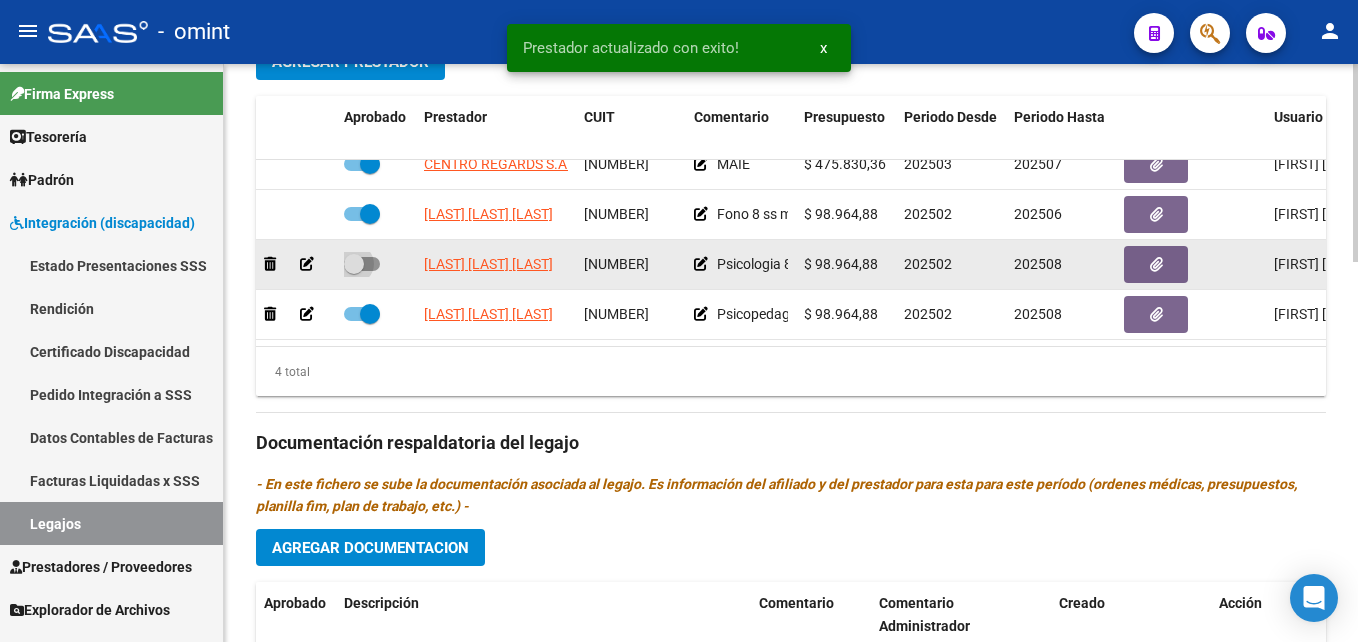 click at bounding box center (354, 264) 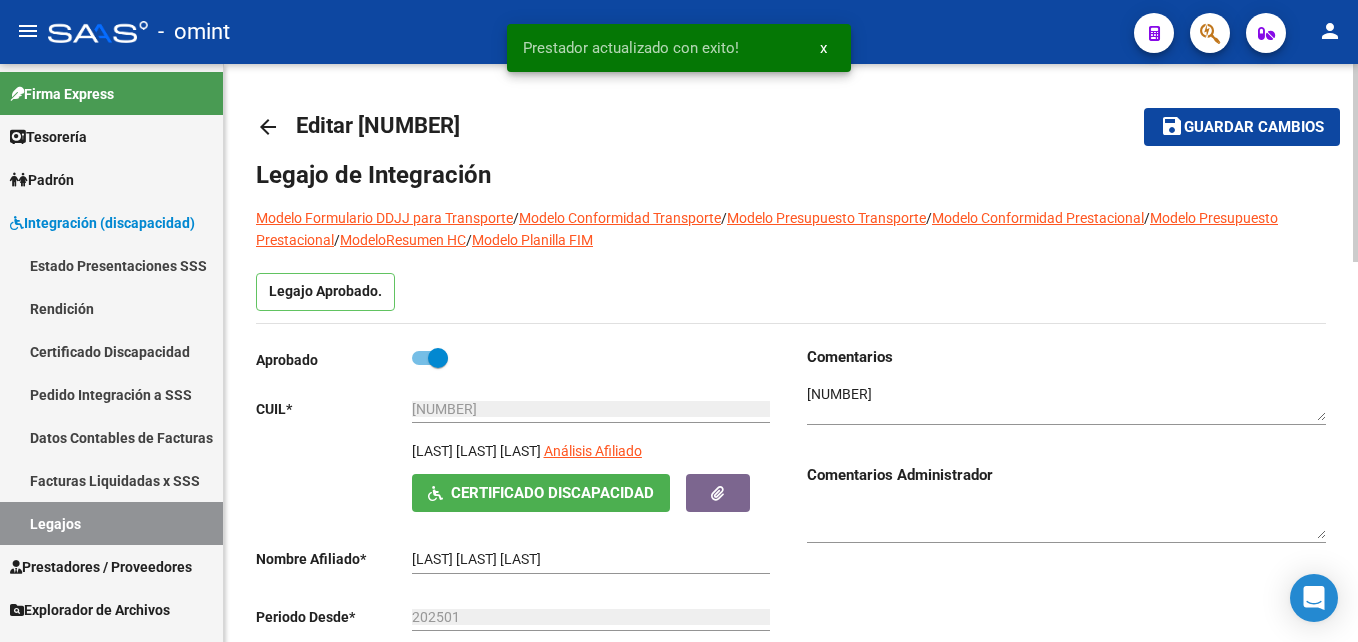 scroll, scrollTop: 0, scrollLeft: 0, axis: both 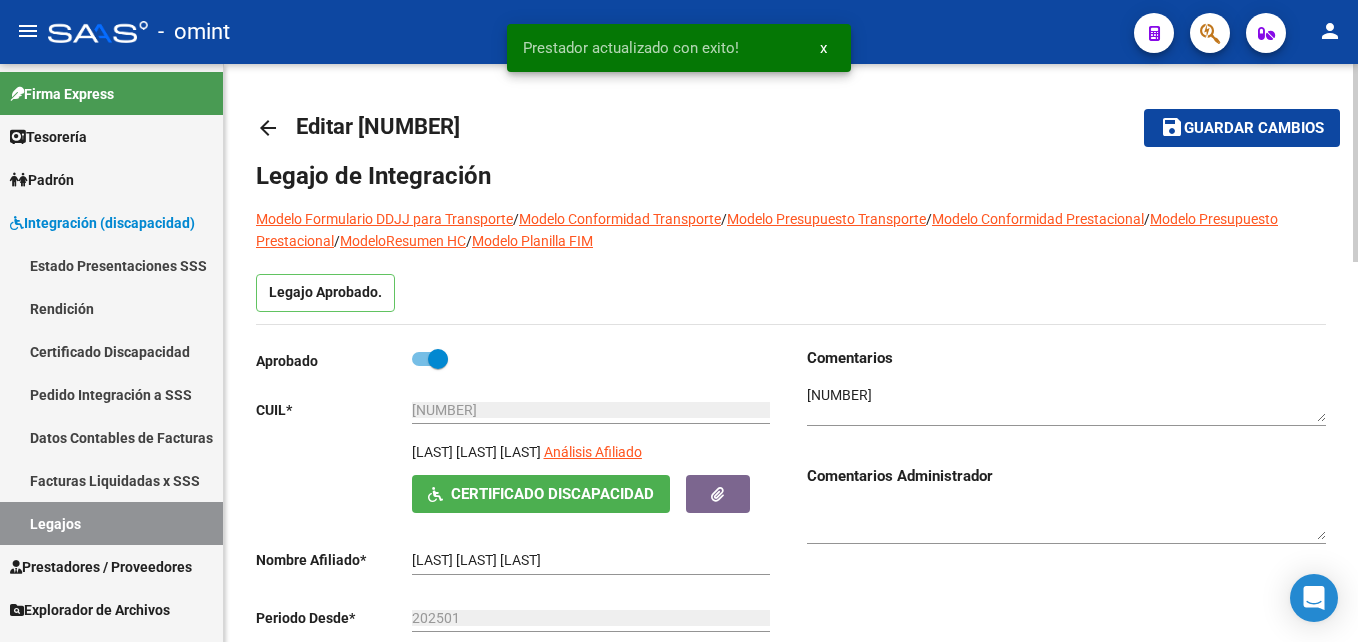 click on "Guardar cambios" 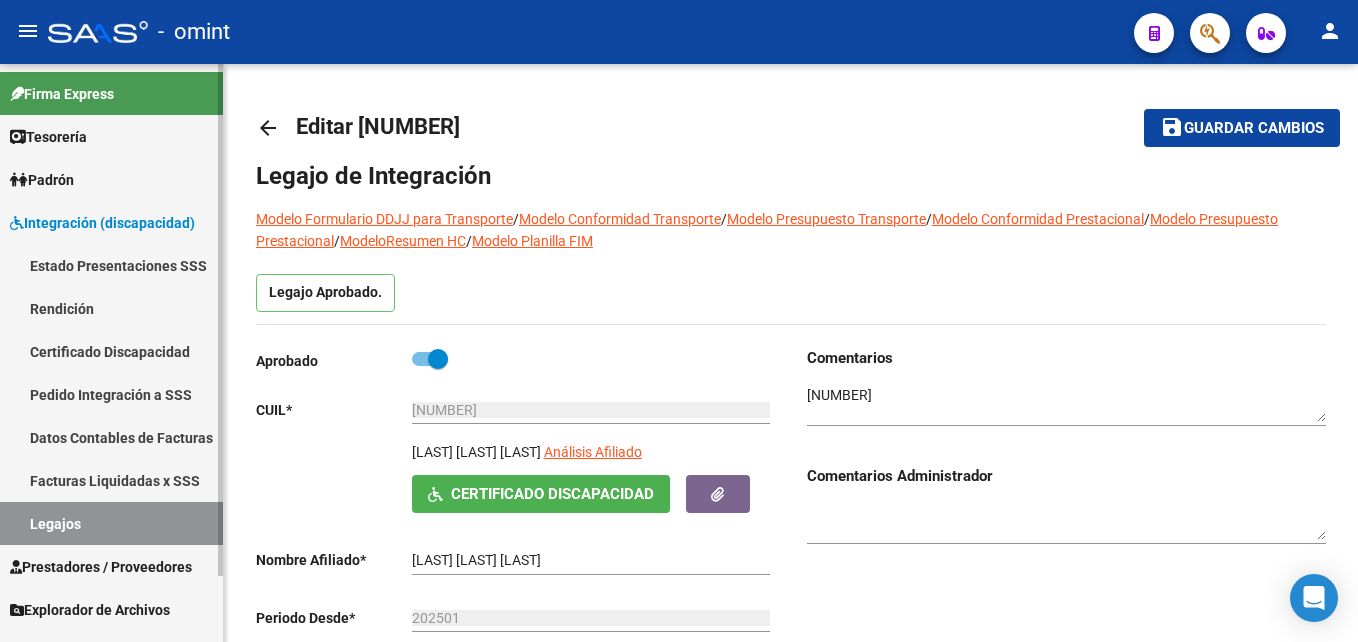 click on "Legajos" at bounding box center [111, 523] 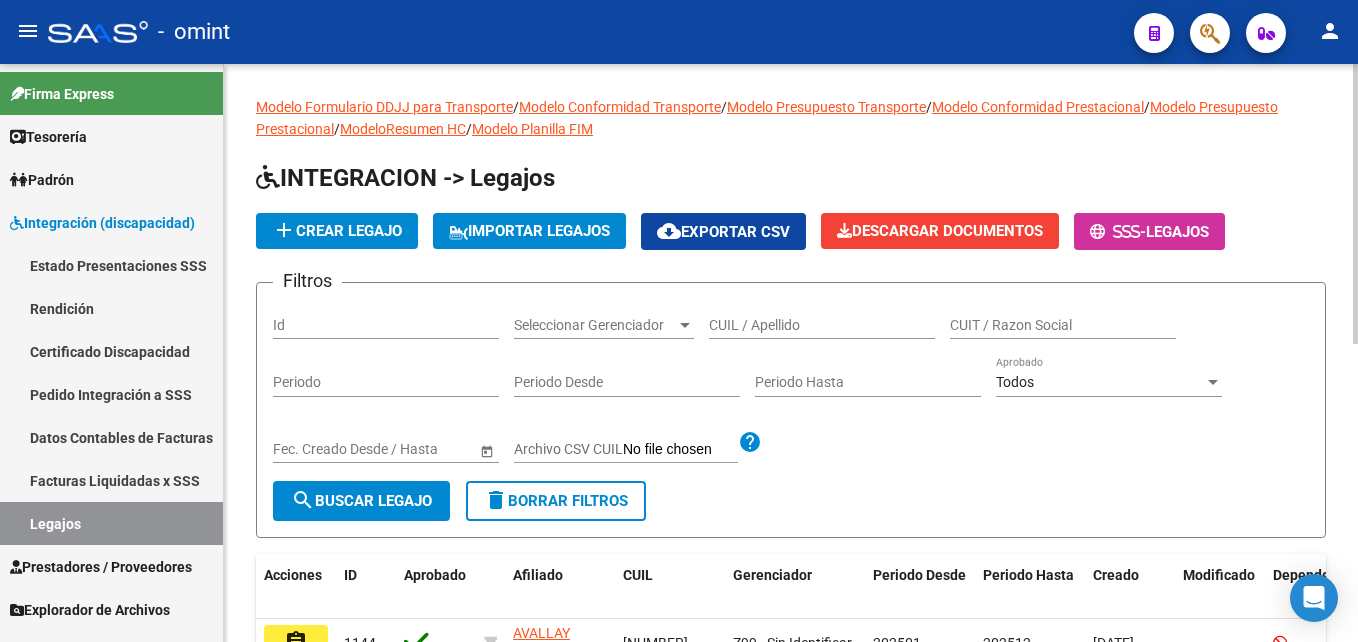 click on "CUIL / Apellido" at bounding box center [822, 325] 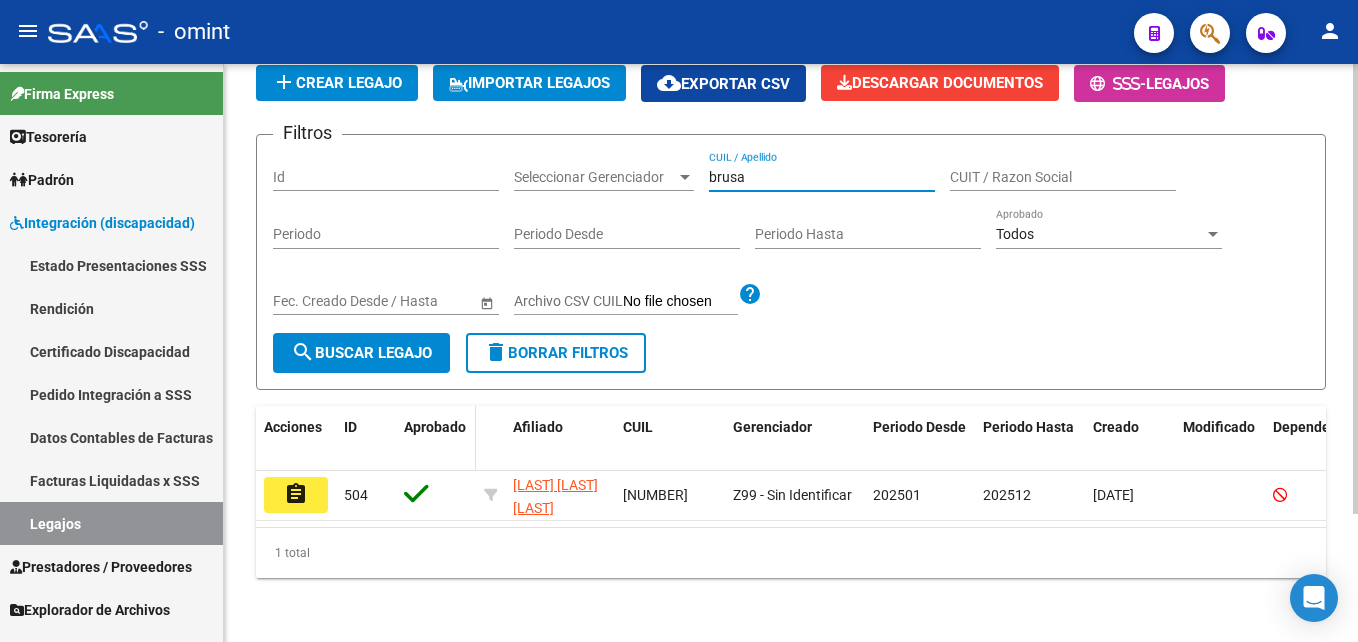 scroll, scrollTop: 165, scrollLeft: 0, axis: vertical 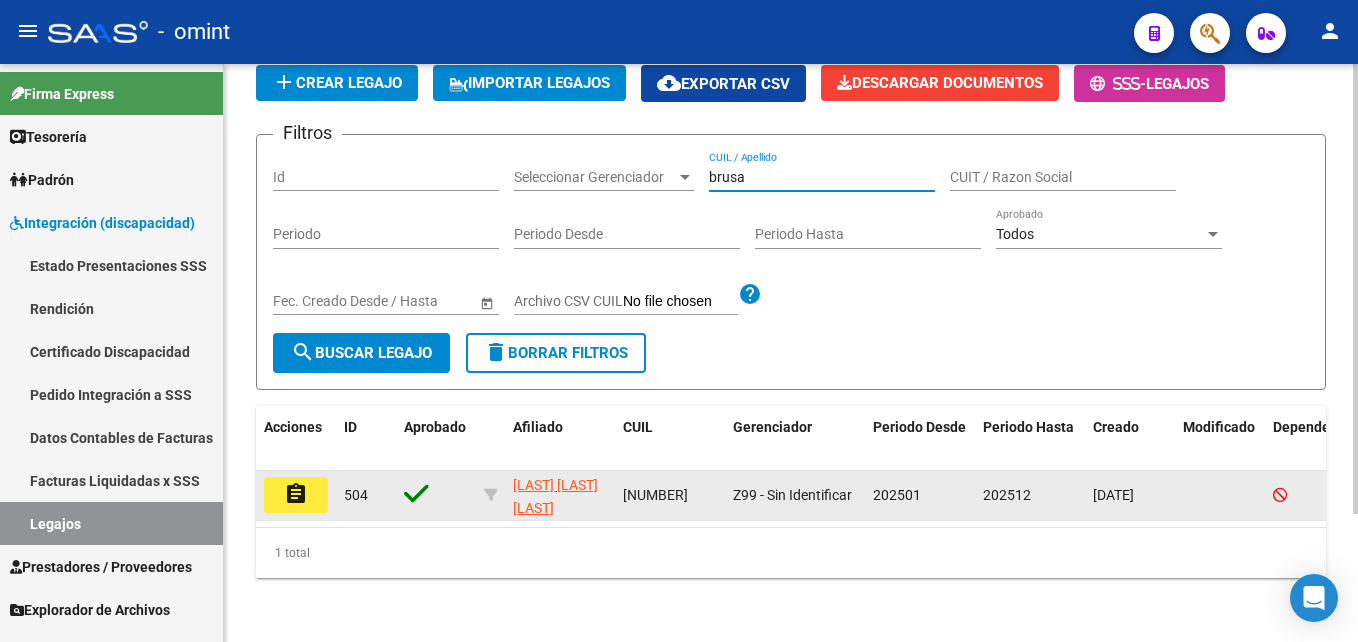 type on "brusa" 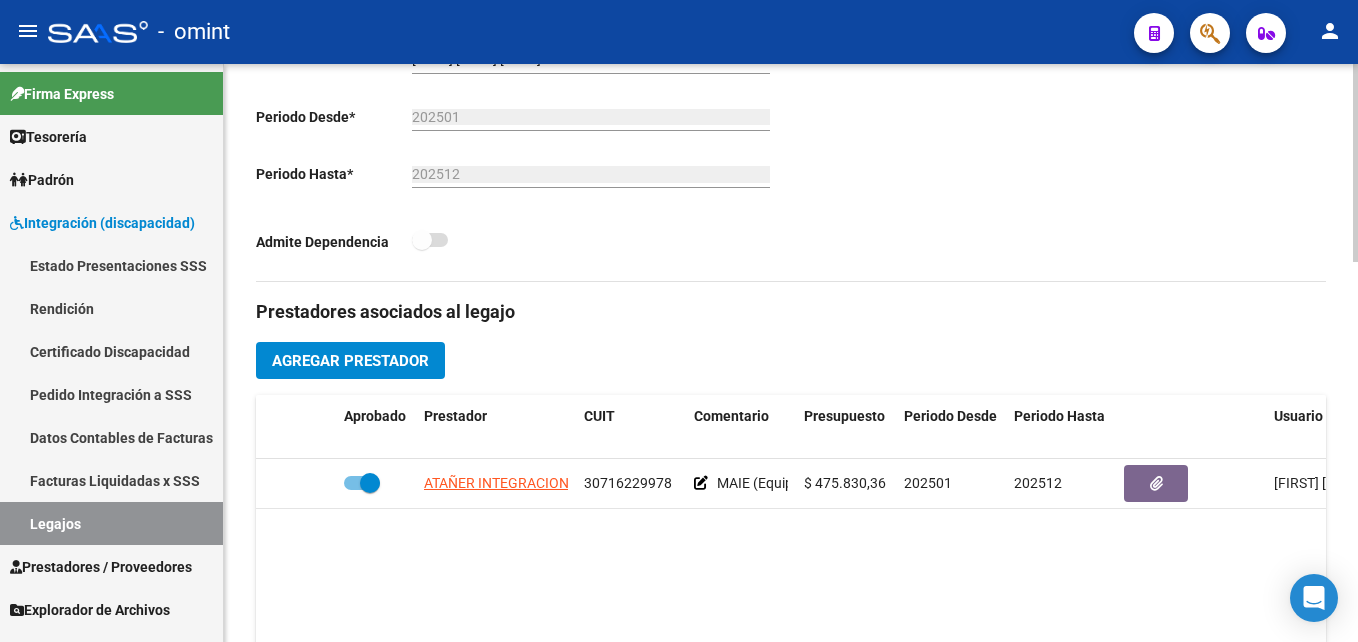 scroll, scrollTop: 600, scrollLeft: 0, axis: vertical 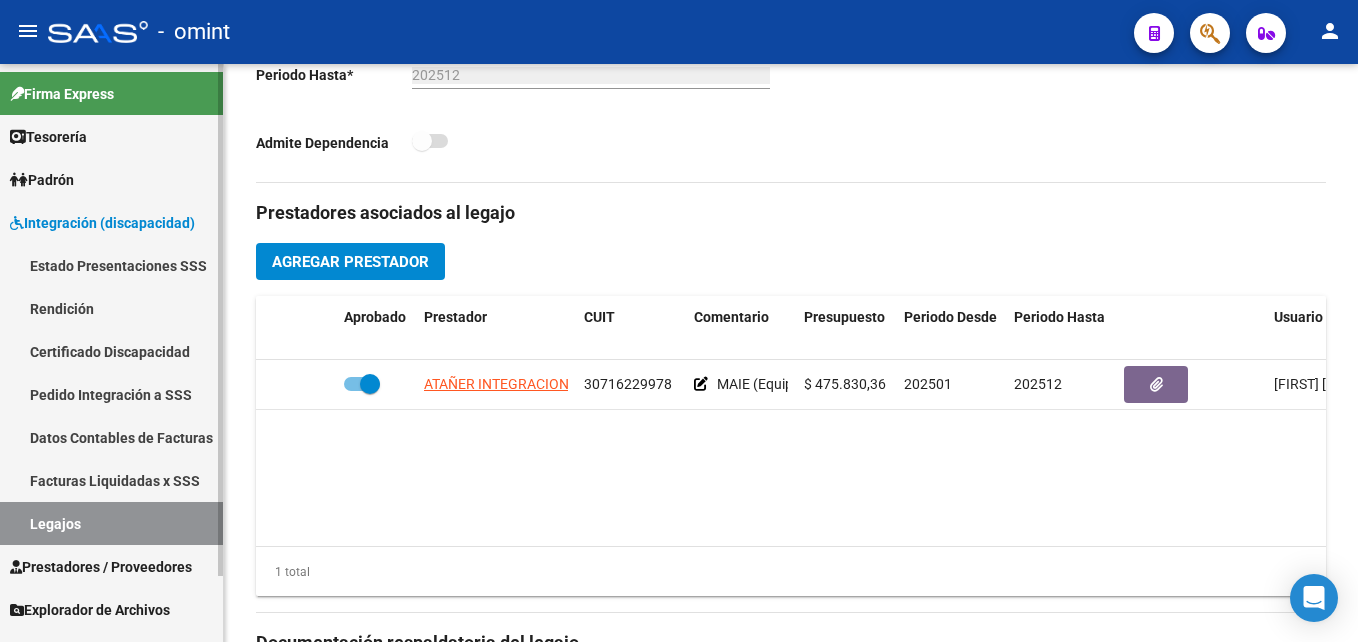 click on "Legajos" at bounding box center [111, 523] 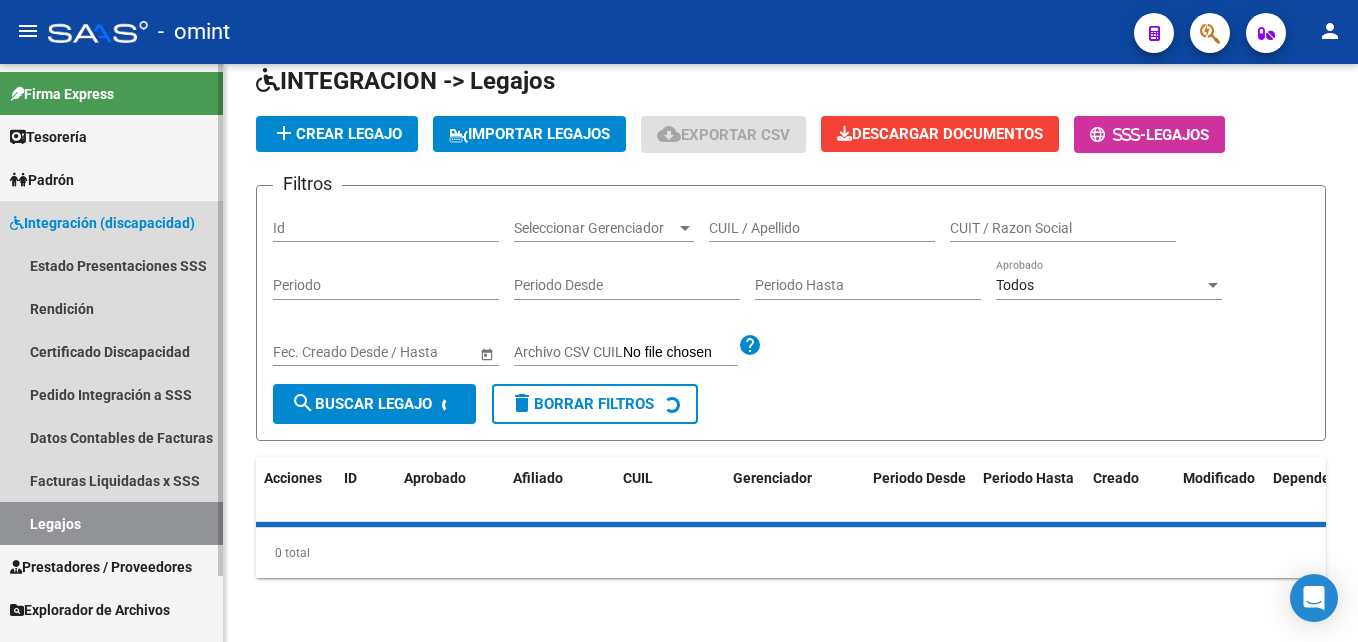 scroll, scrollTop: 98, scrollLeft: 0, axis: vertical 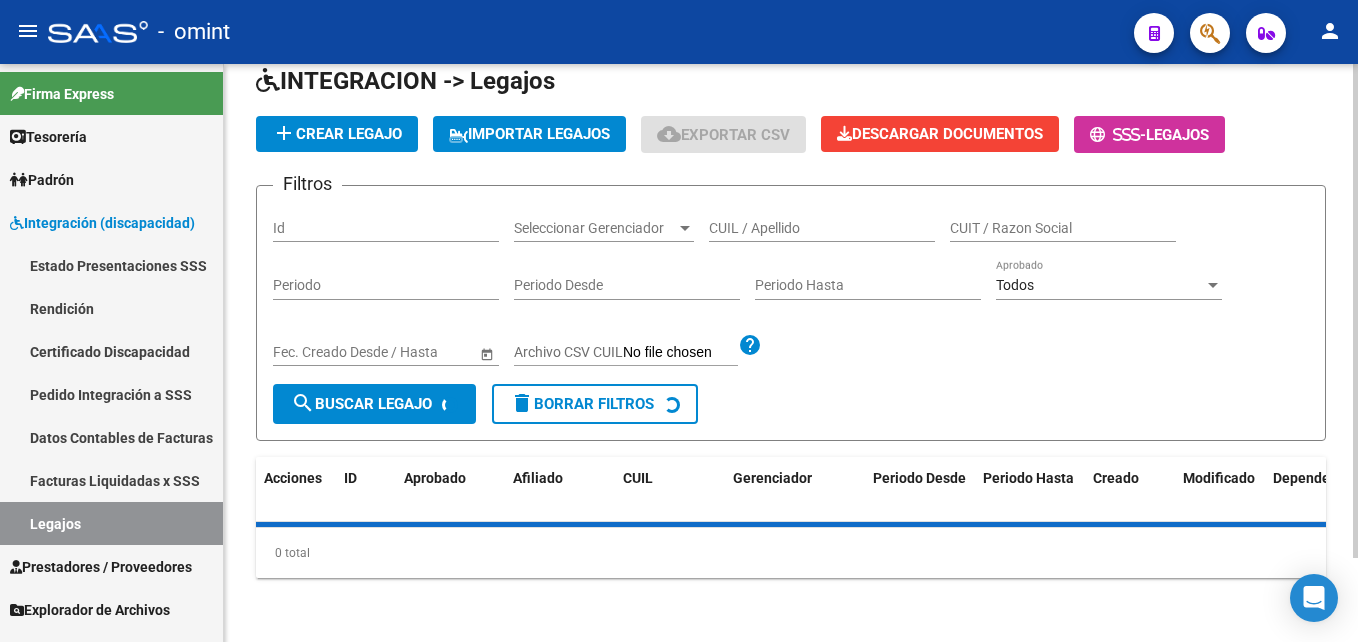 click on "CUIL / Apellido" 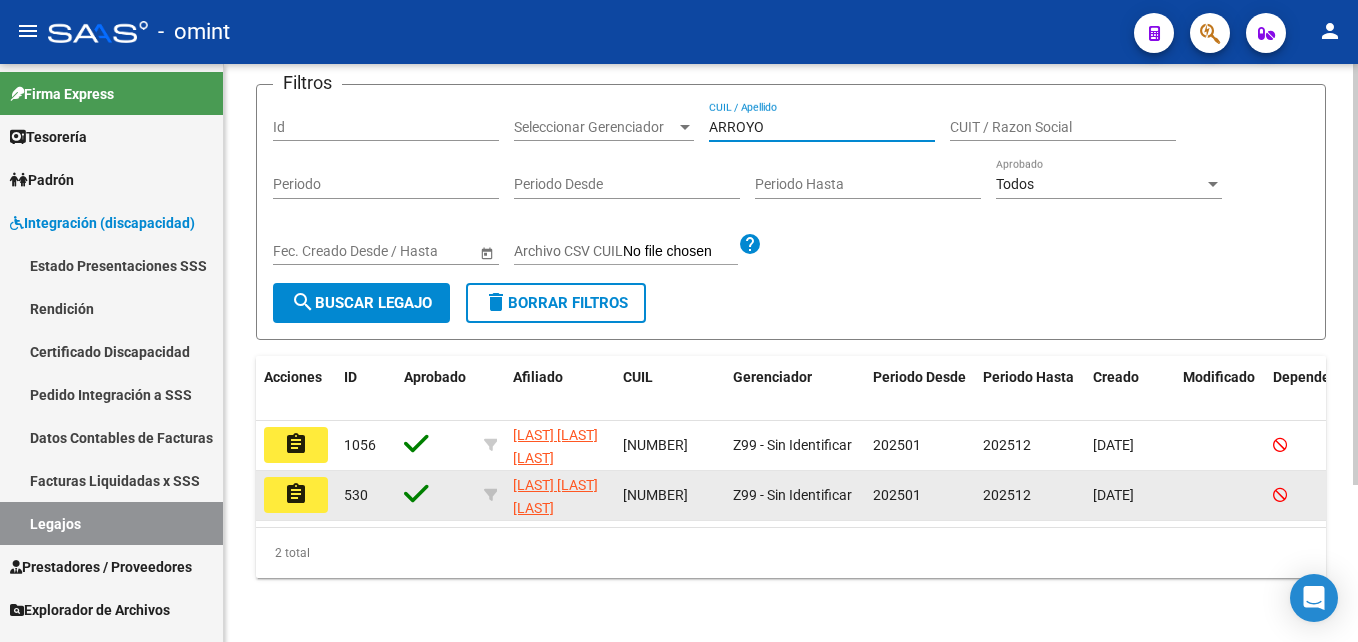 scroll, scrollTop: 215, scrollLeft: 0, axis: vertical 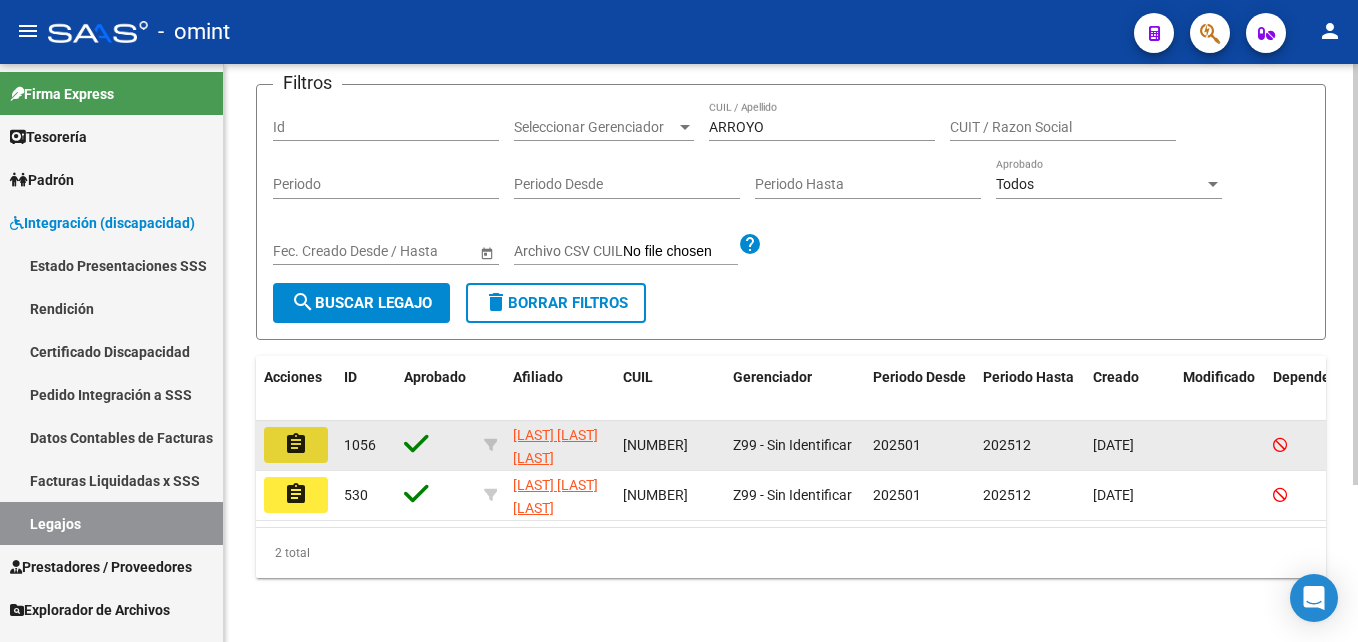click on "assignment" 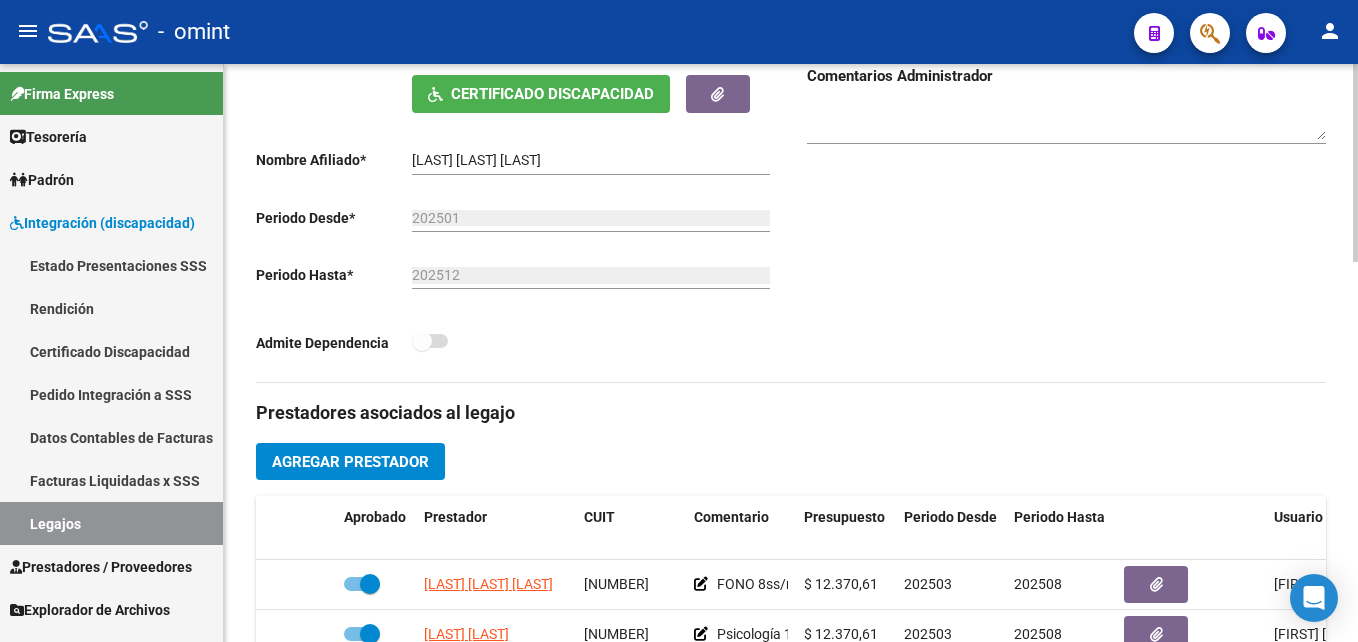 scroll, scrollTop: 600, scrollLeft: 0, axis: vertical 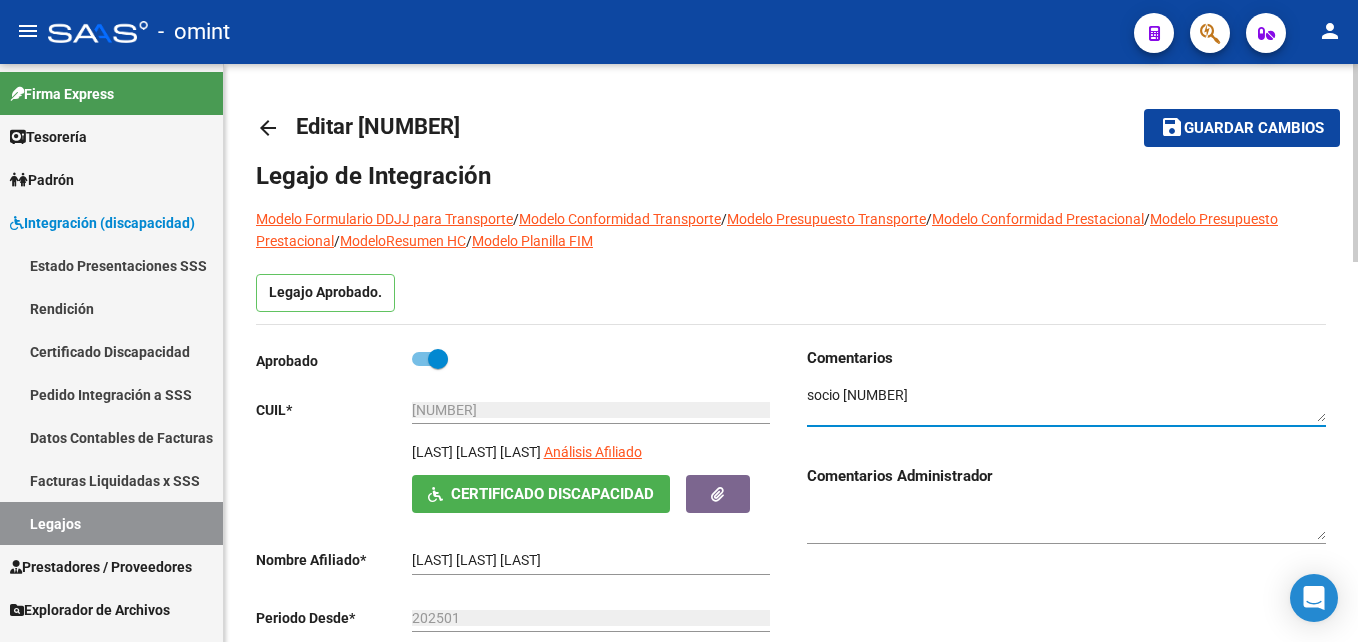 click at bounding box center [1066, 404] 